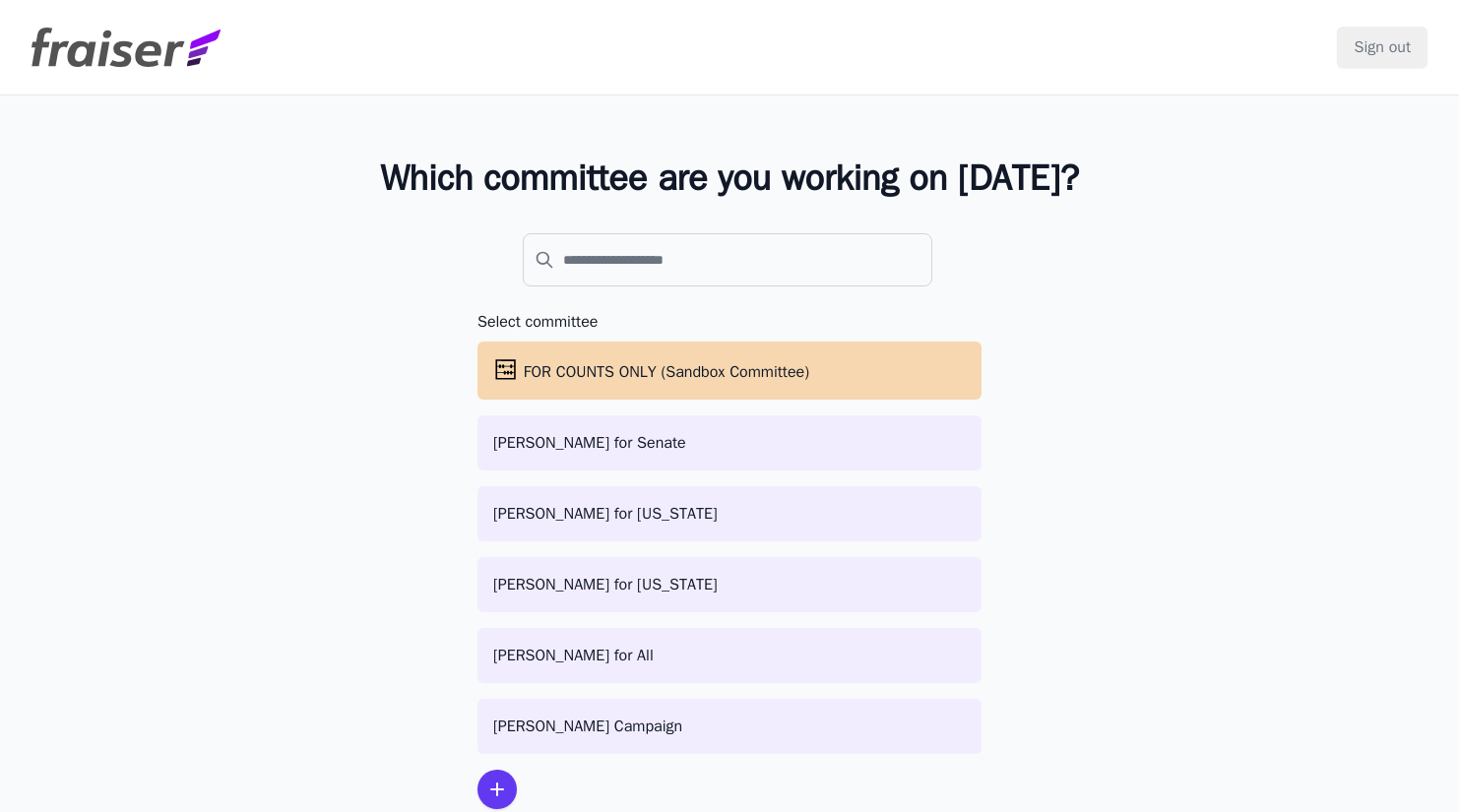 scroll, scrollTop: 0, scrollLeft: 0, axis: both 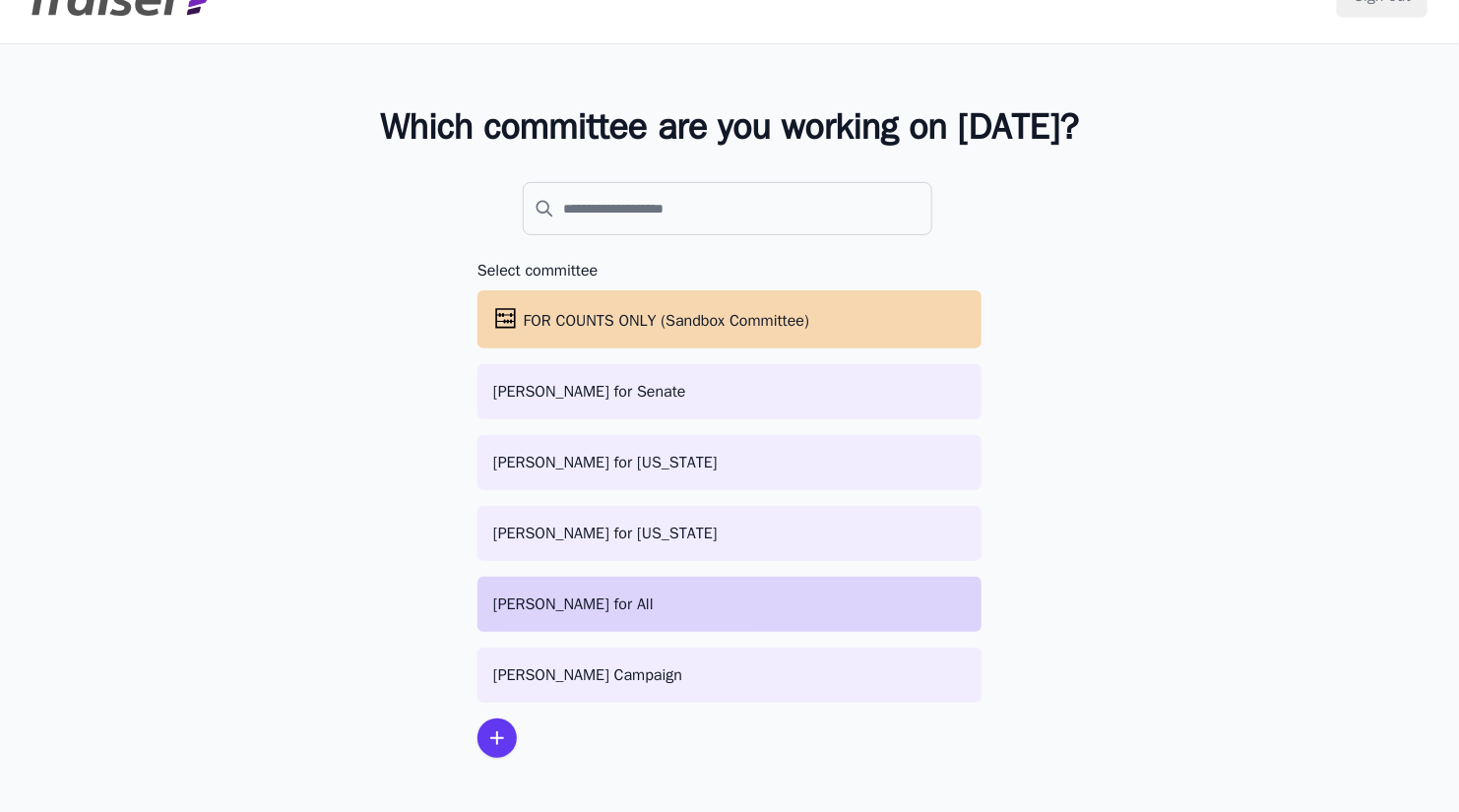 click on "[PERSON_NAME] for All" at bounding box center (730, 604) 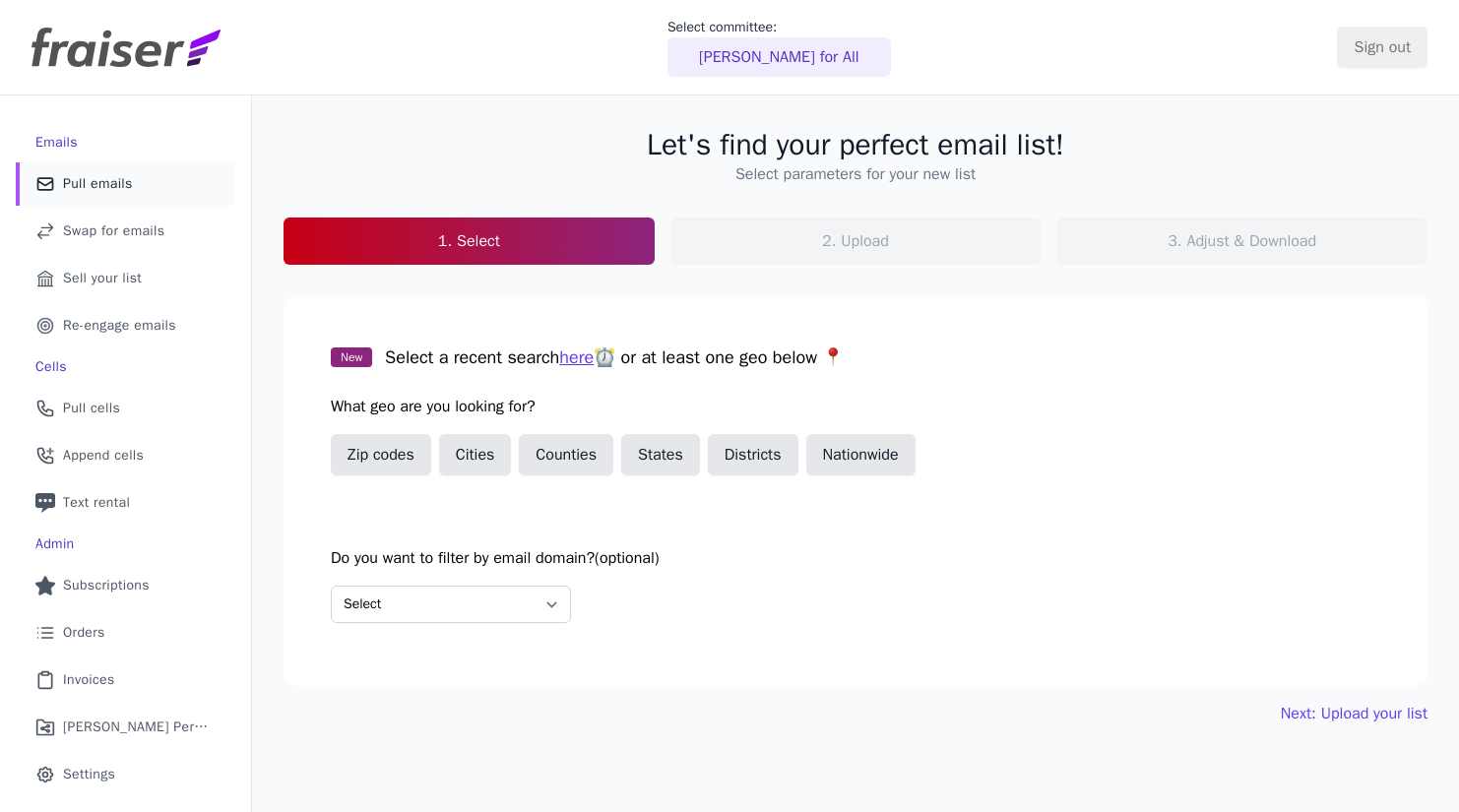 scroll, scrollTop: 0, scrollLeft: 0, axis: both 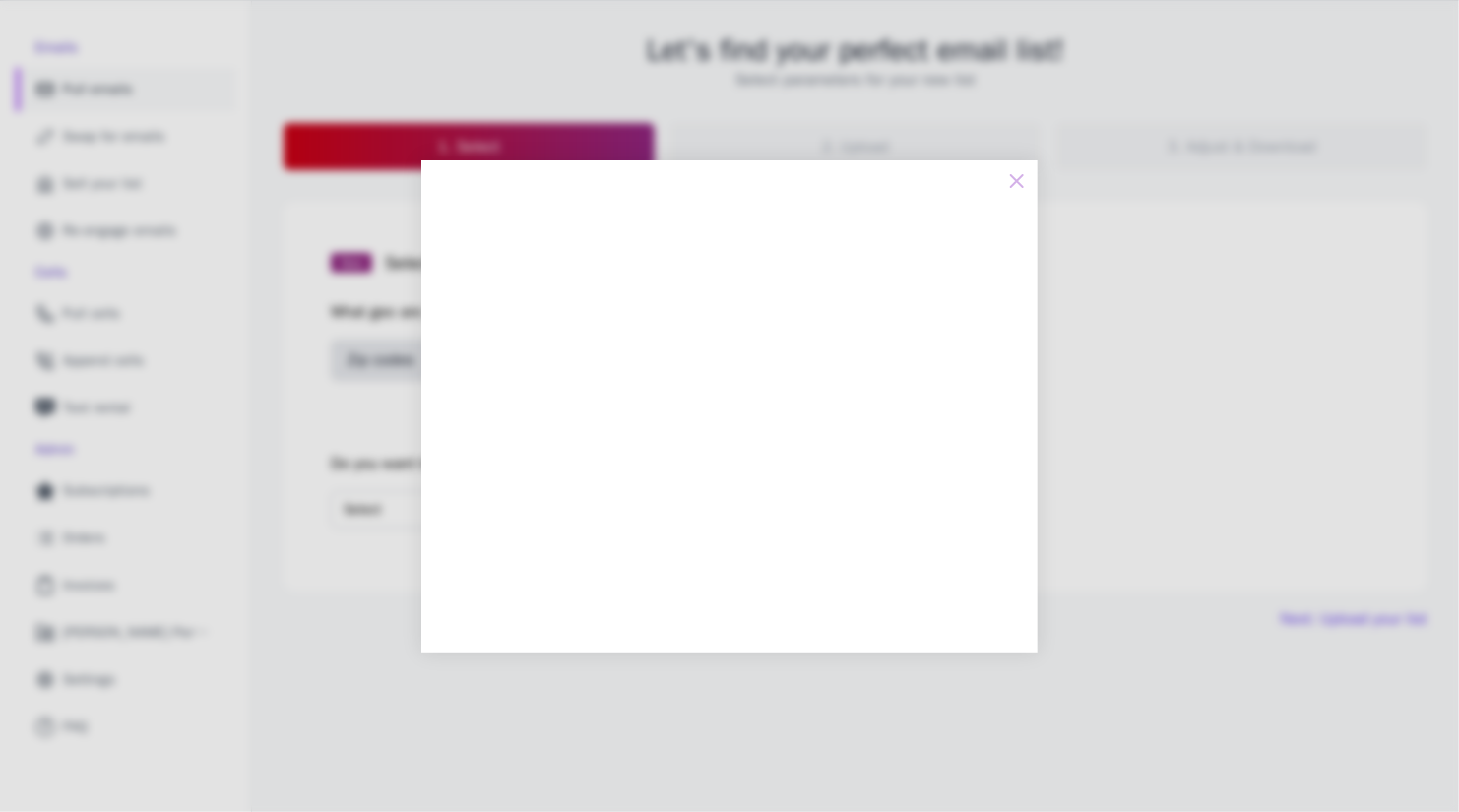click 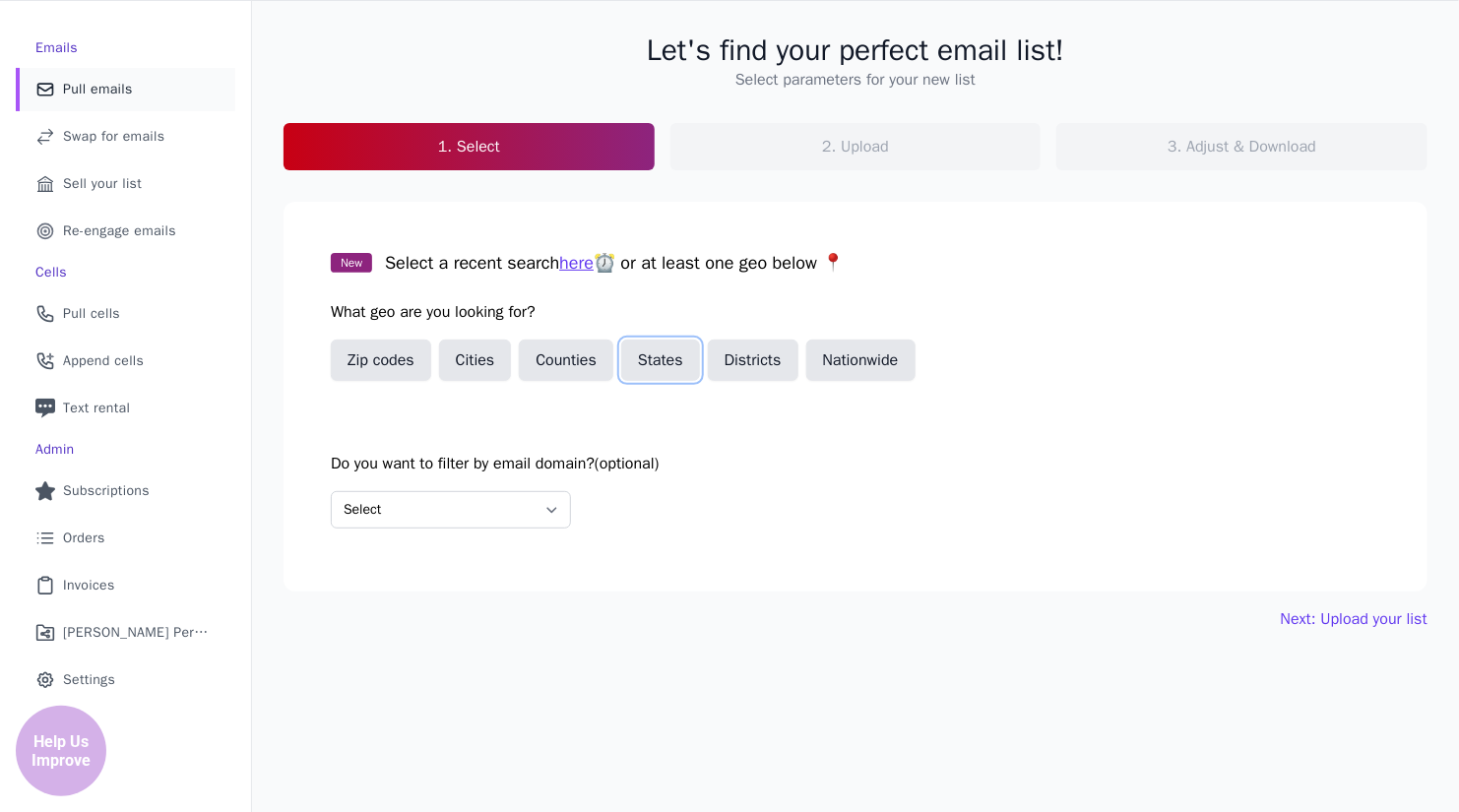 click on "States" at bounding box center [661, 360] 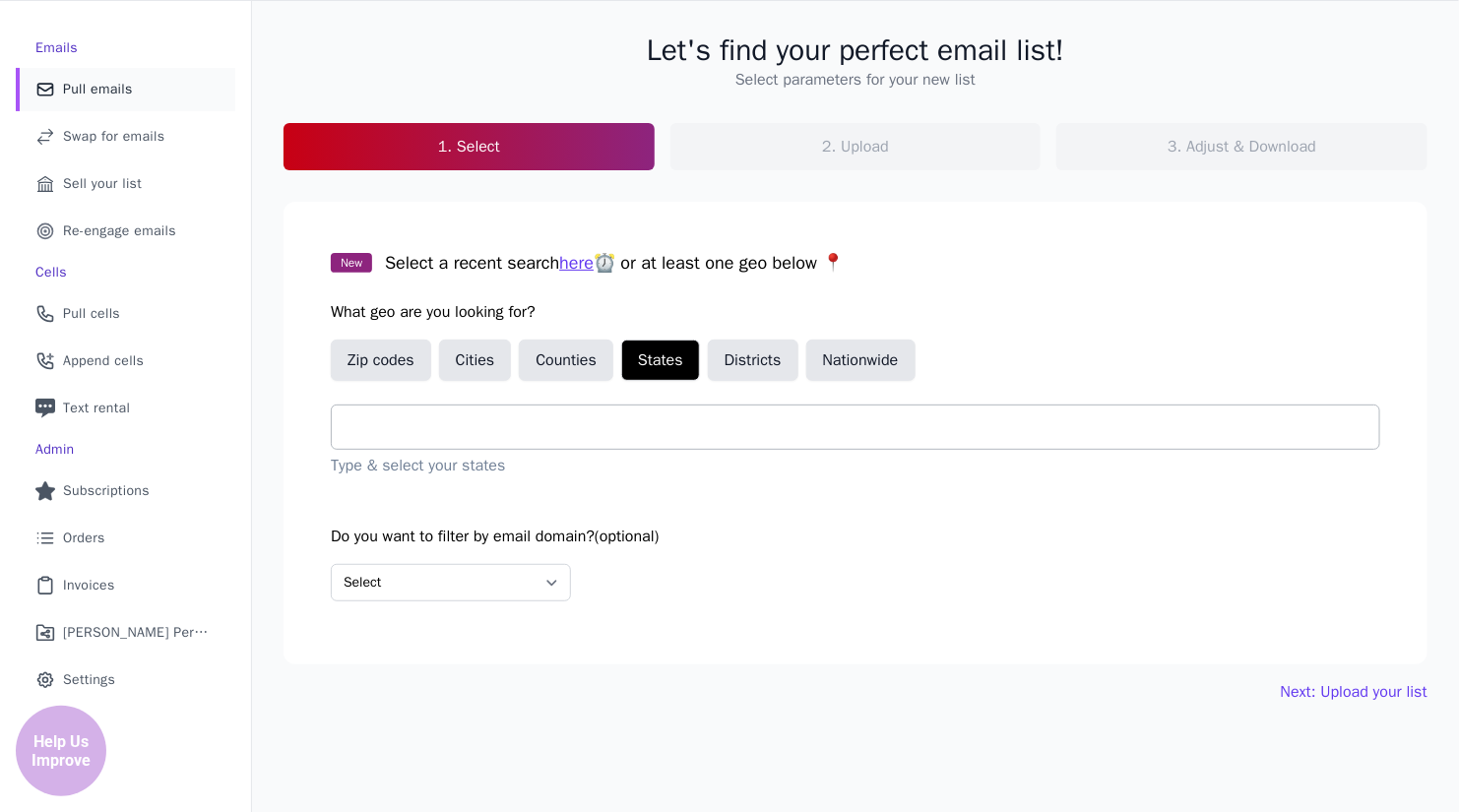 click at bounding box center [863, 427] 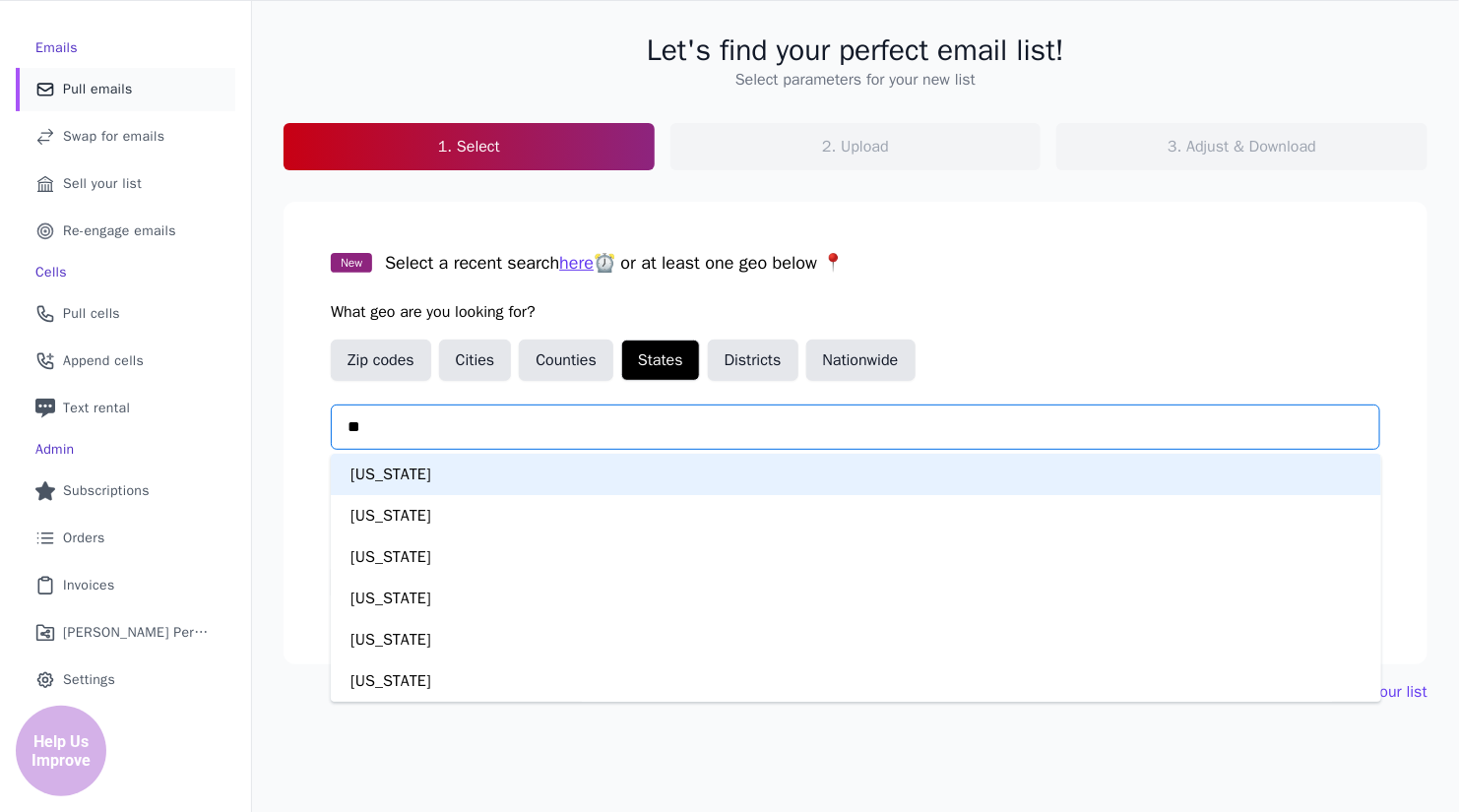 type on "***" 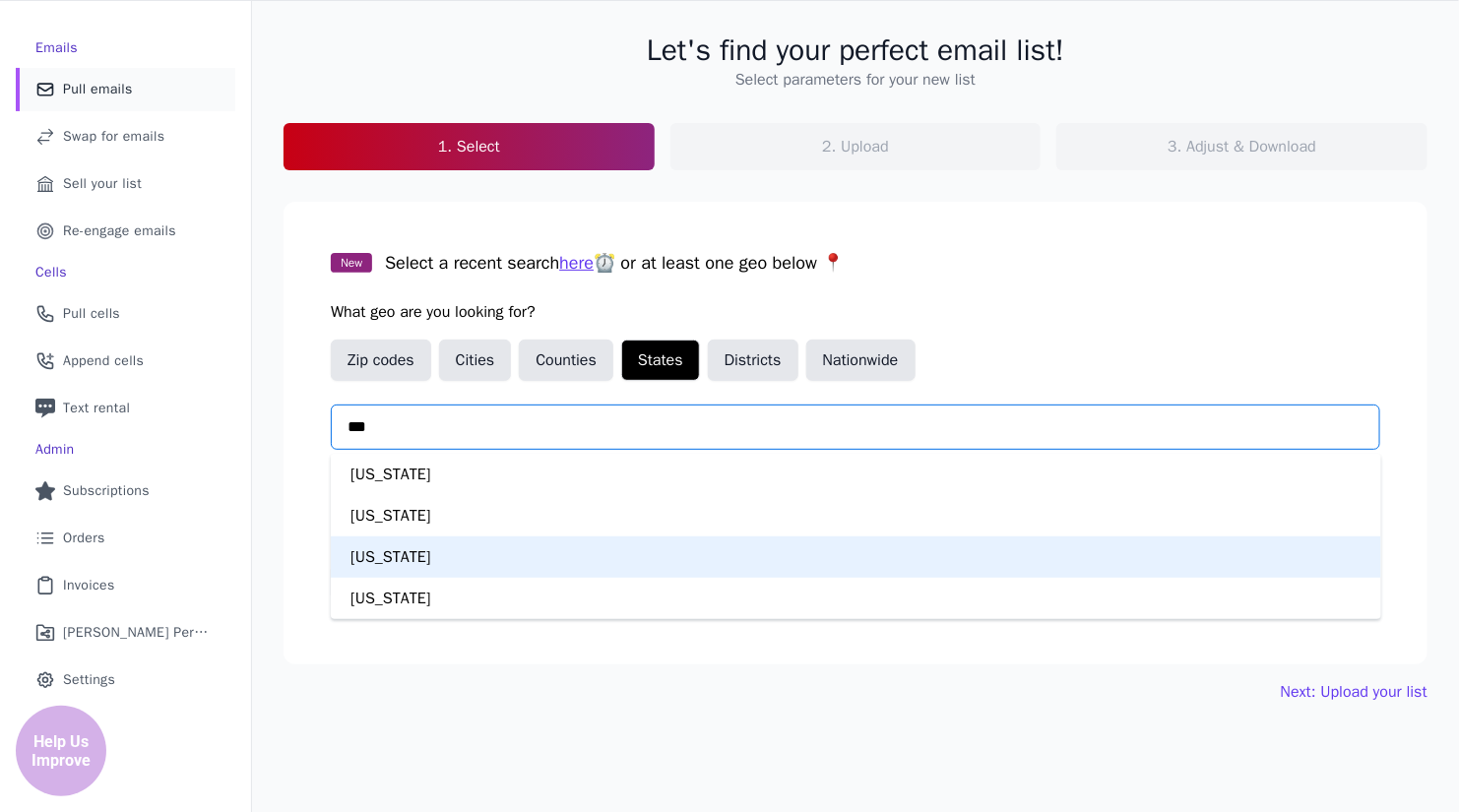 click on "New Mexico" at bounding box center [856, 557] 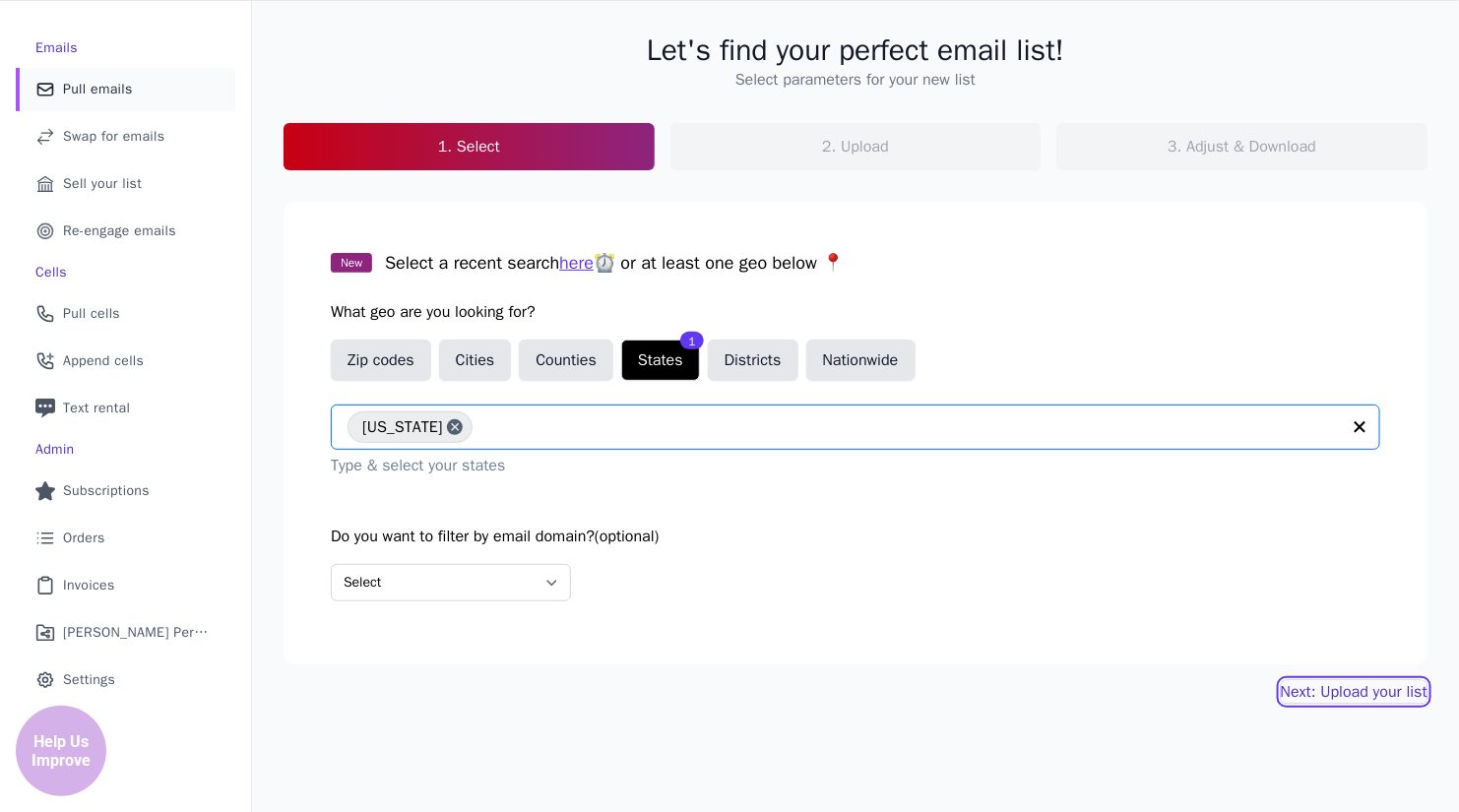 click on "Next: Upload your list" at bounding box center [1354, 692] 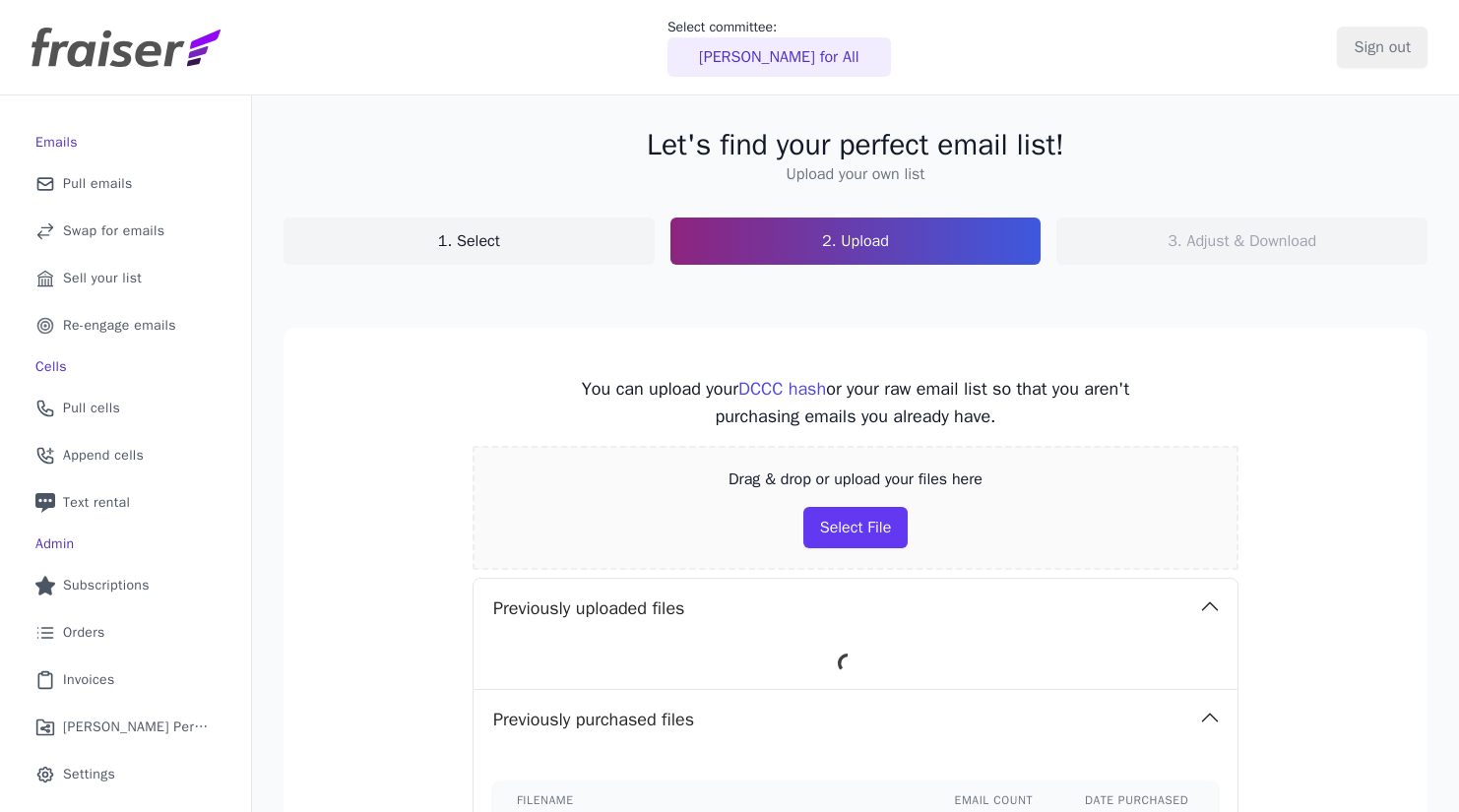 scroll, scrollTop: 0, scrollLeft: 0, axis: both 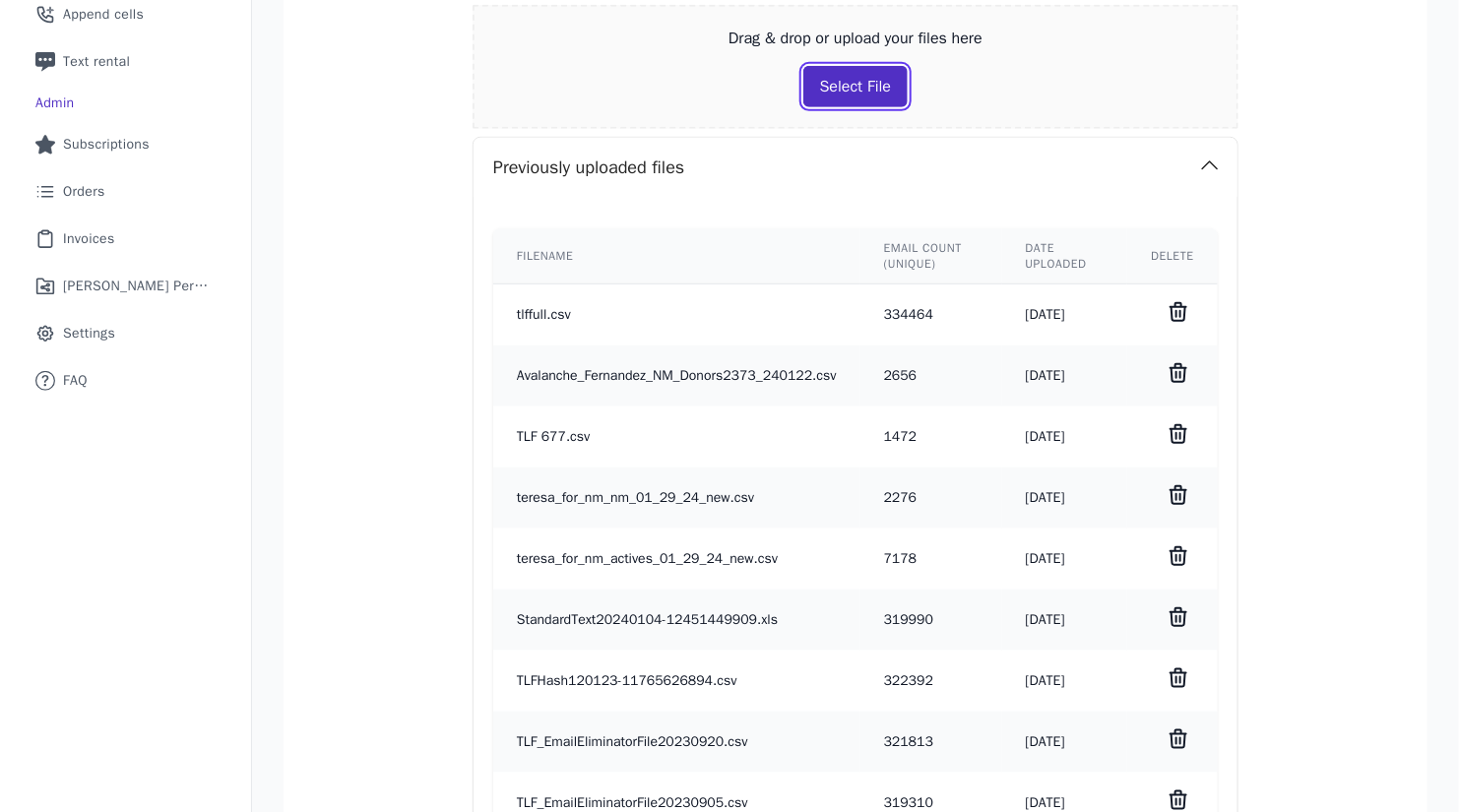 click on "Select File" at bounding box center [856, 87] 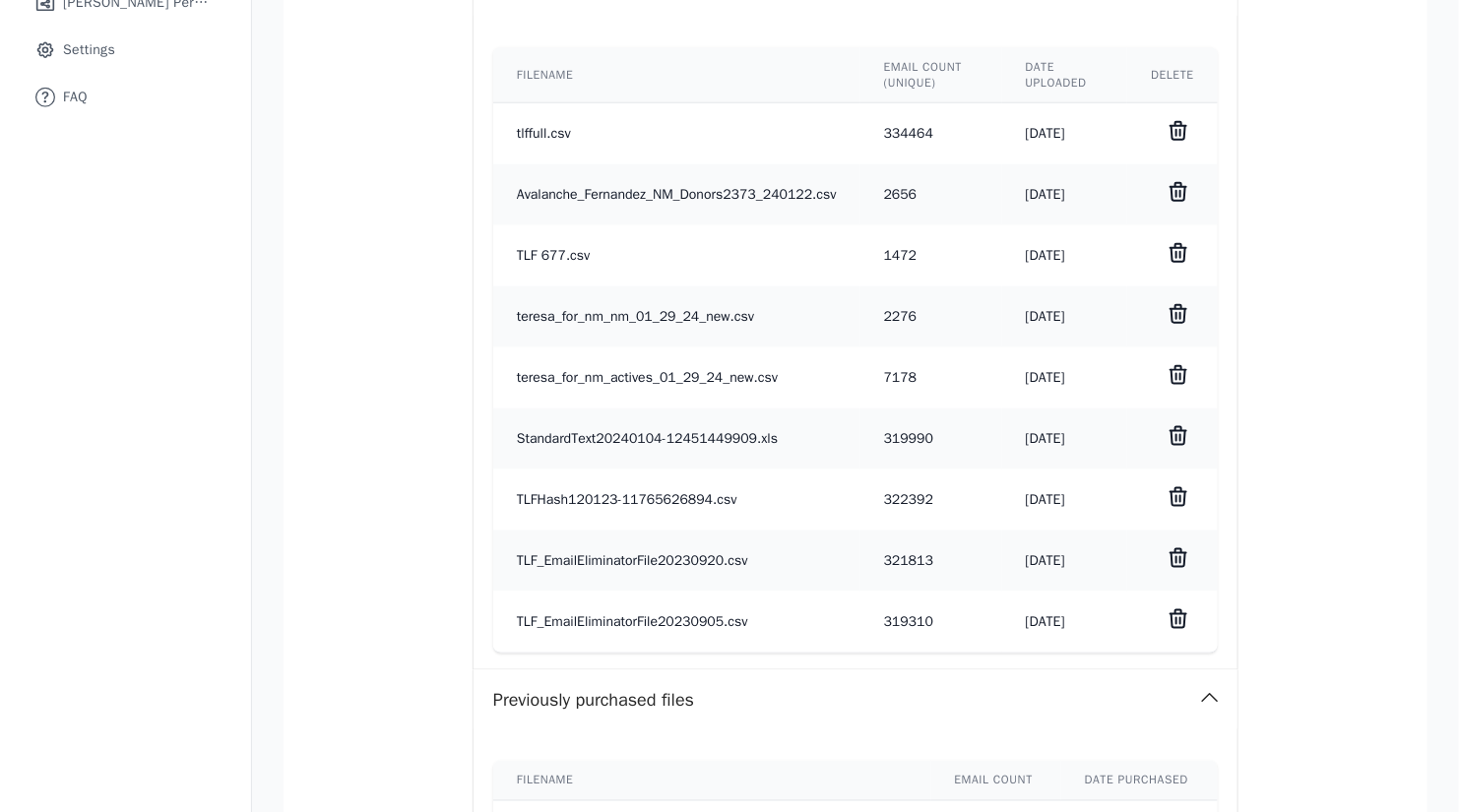 scroll, scrollTop: 0, scrollLeft: 0, axis: both 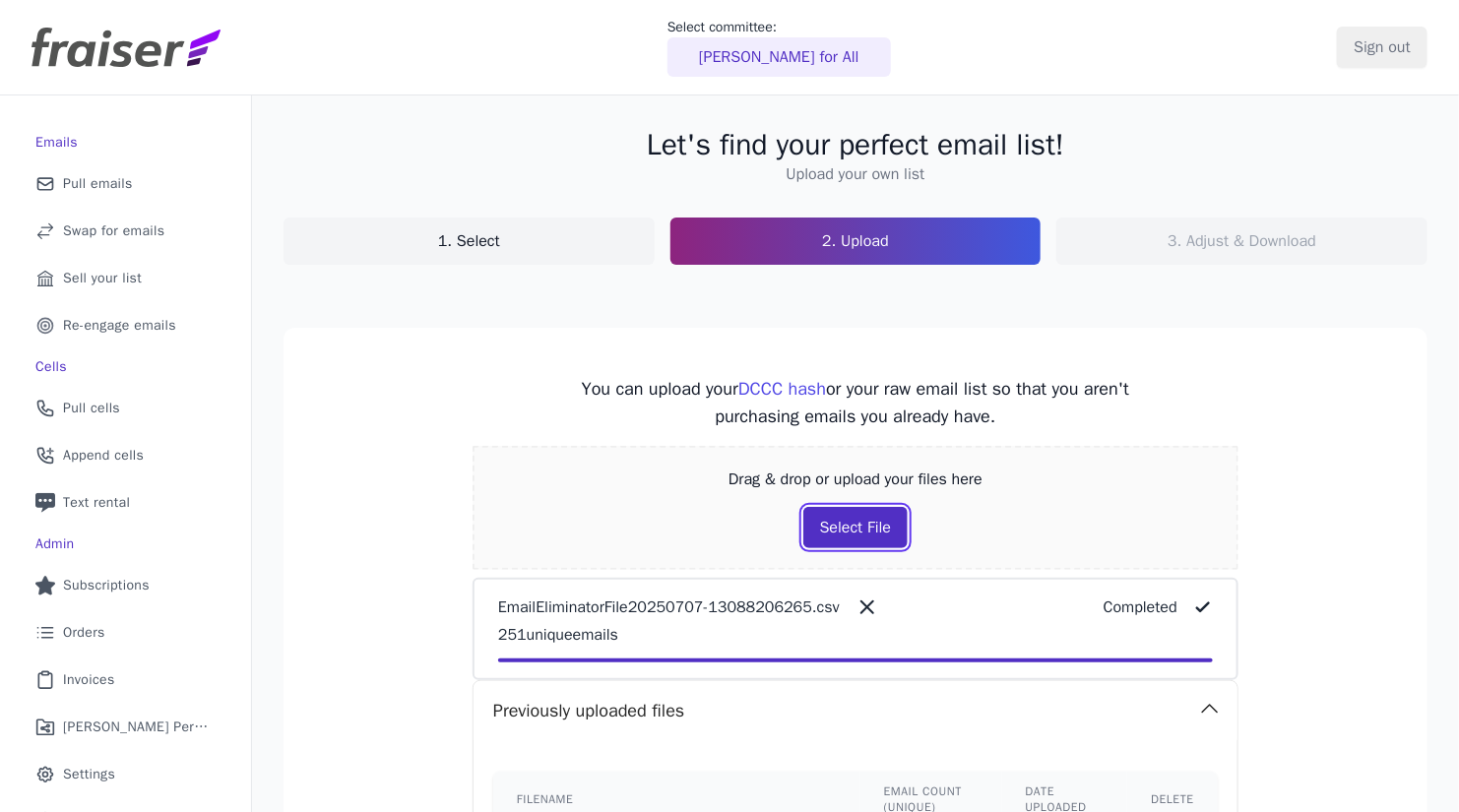 click on "Select File" at bounding box center [856, 528] 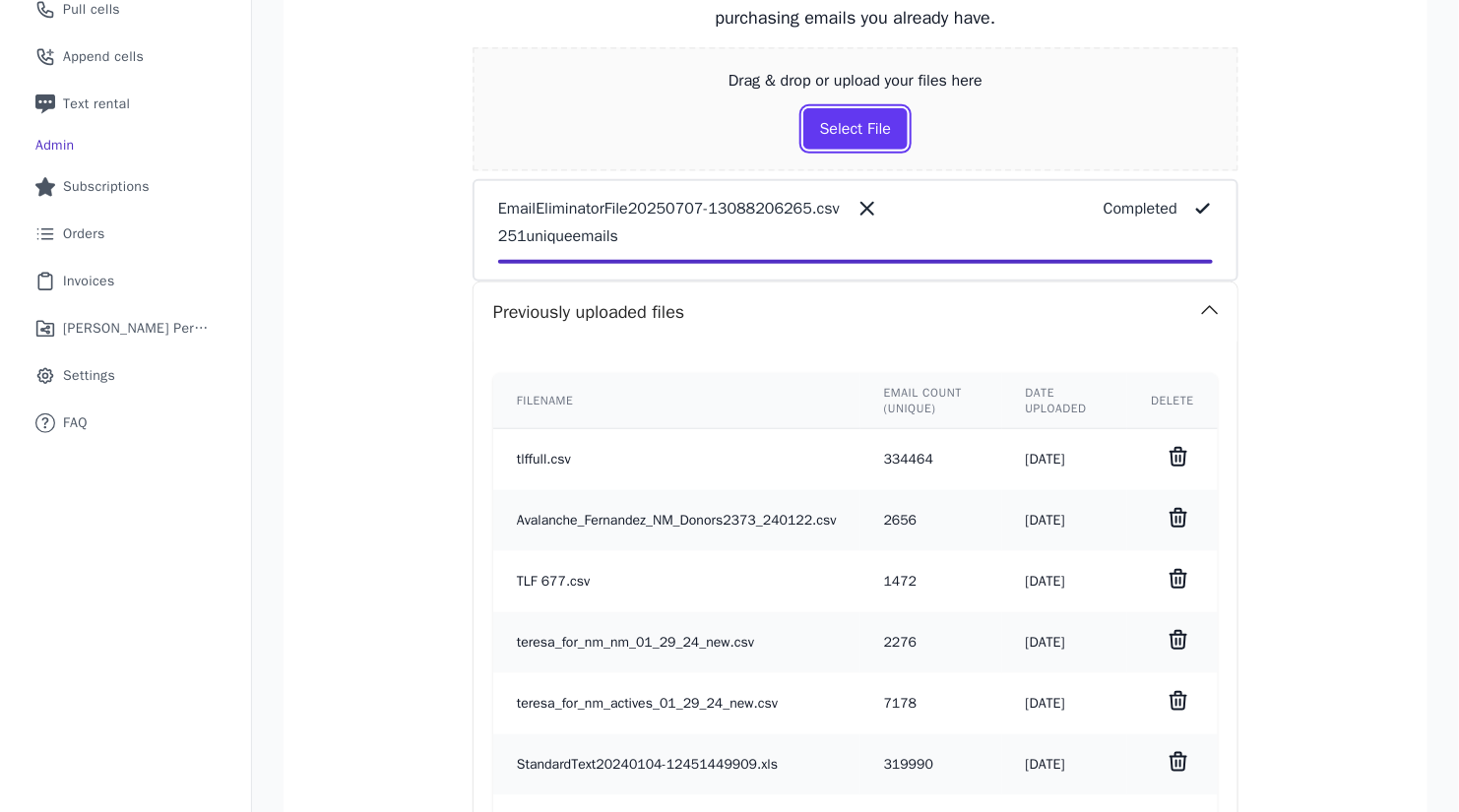 scroll, scrollTop: 1115, scrollLeft: 0, axis: vertical 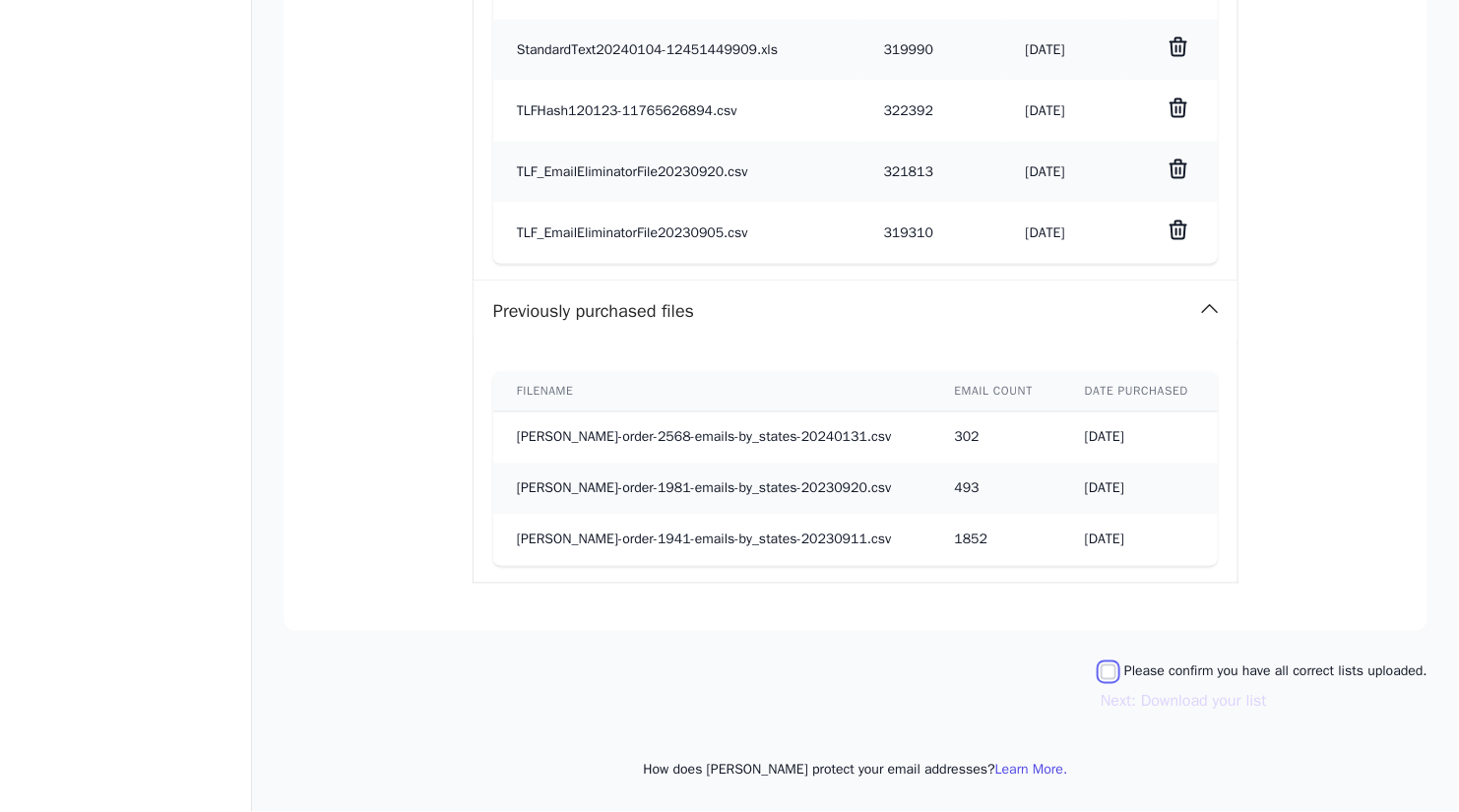 click on "Please confirm you have all correct lists uploaded." at bounding box center [1109, 672] 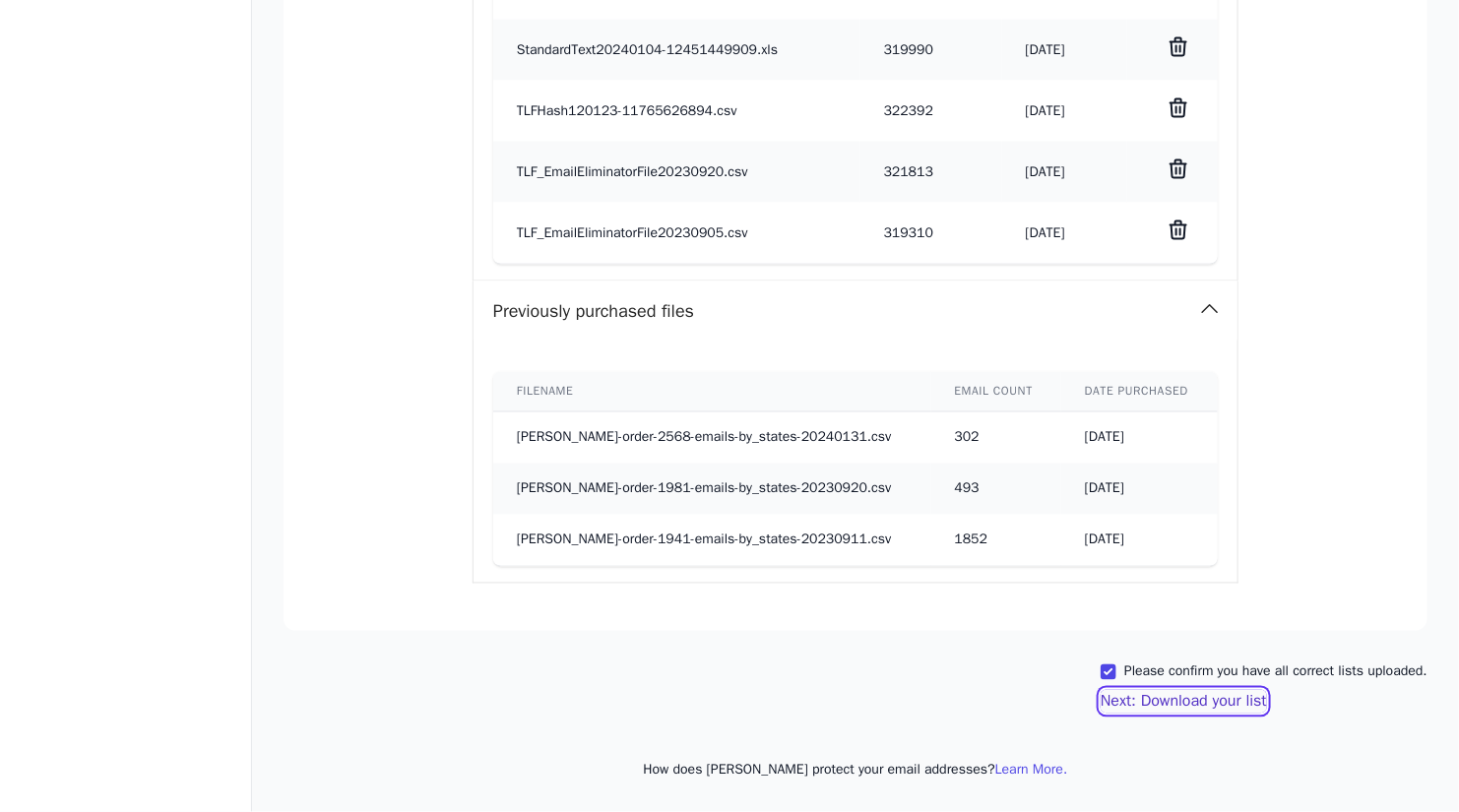 click on "Next: Download your list" at bounding box center [1183, 702] 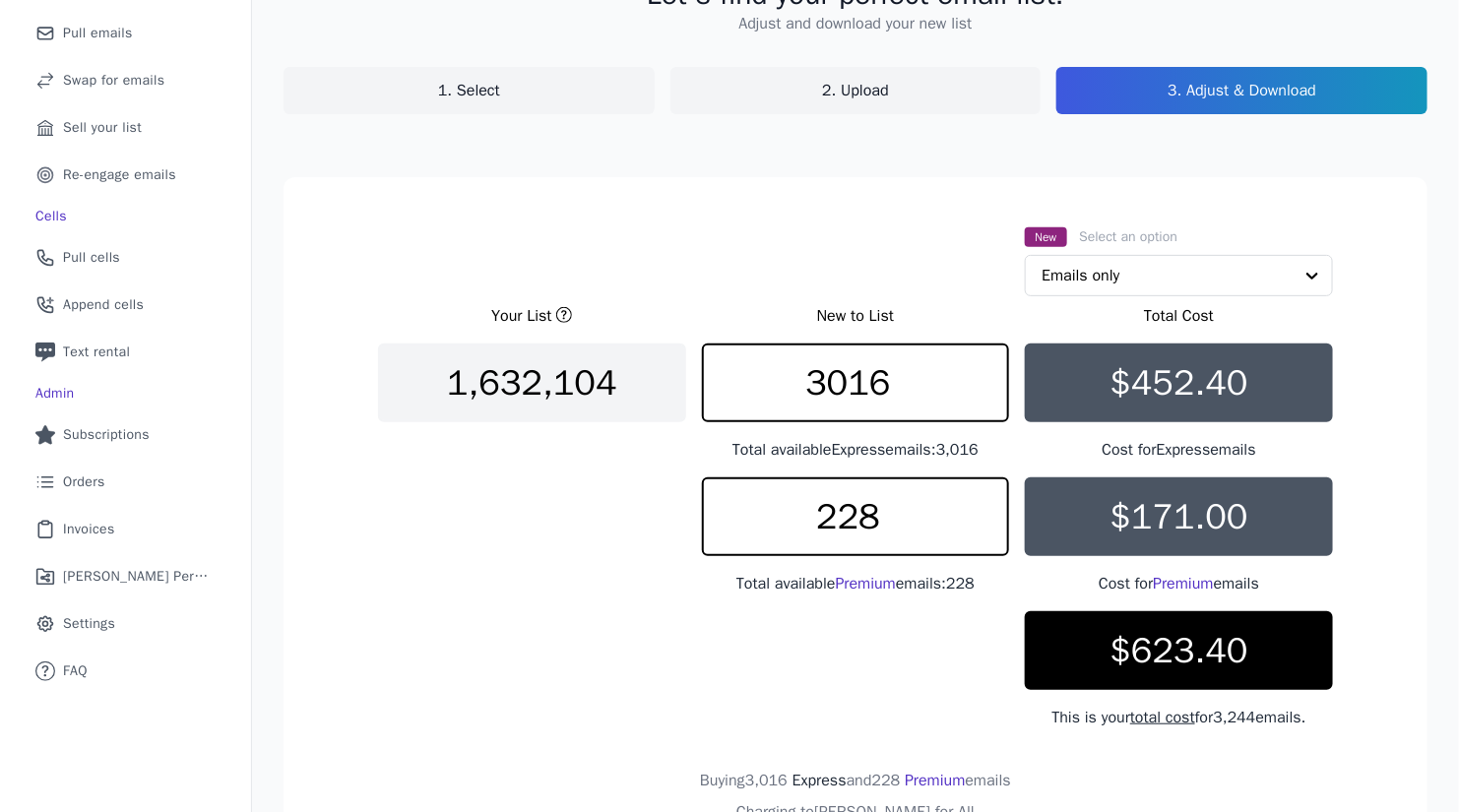 scroll, scrollTop: 253, scrollLeft: 0, axis: vertical 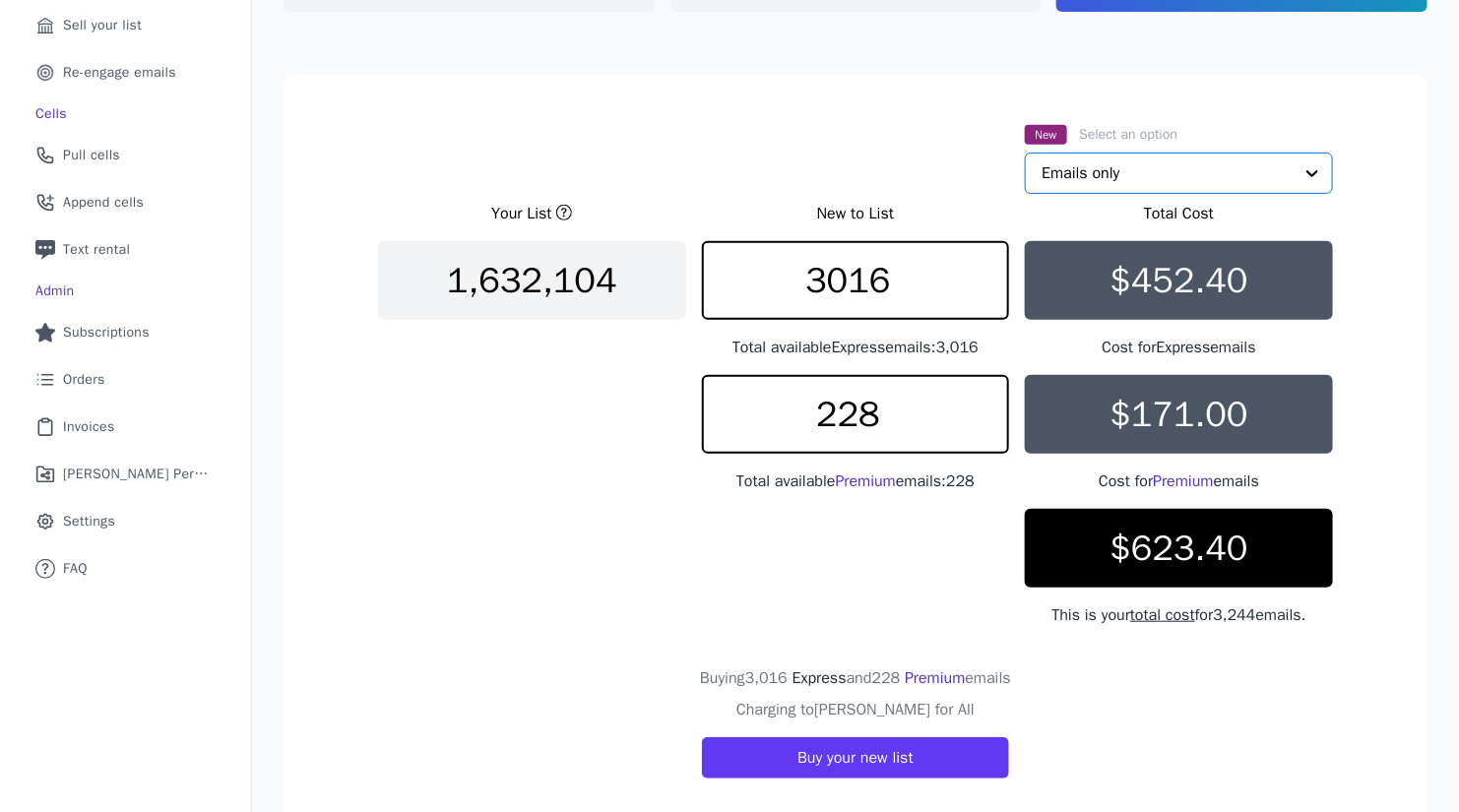 click 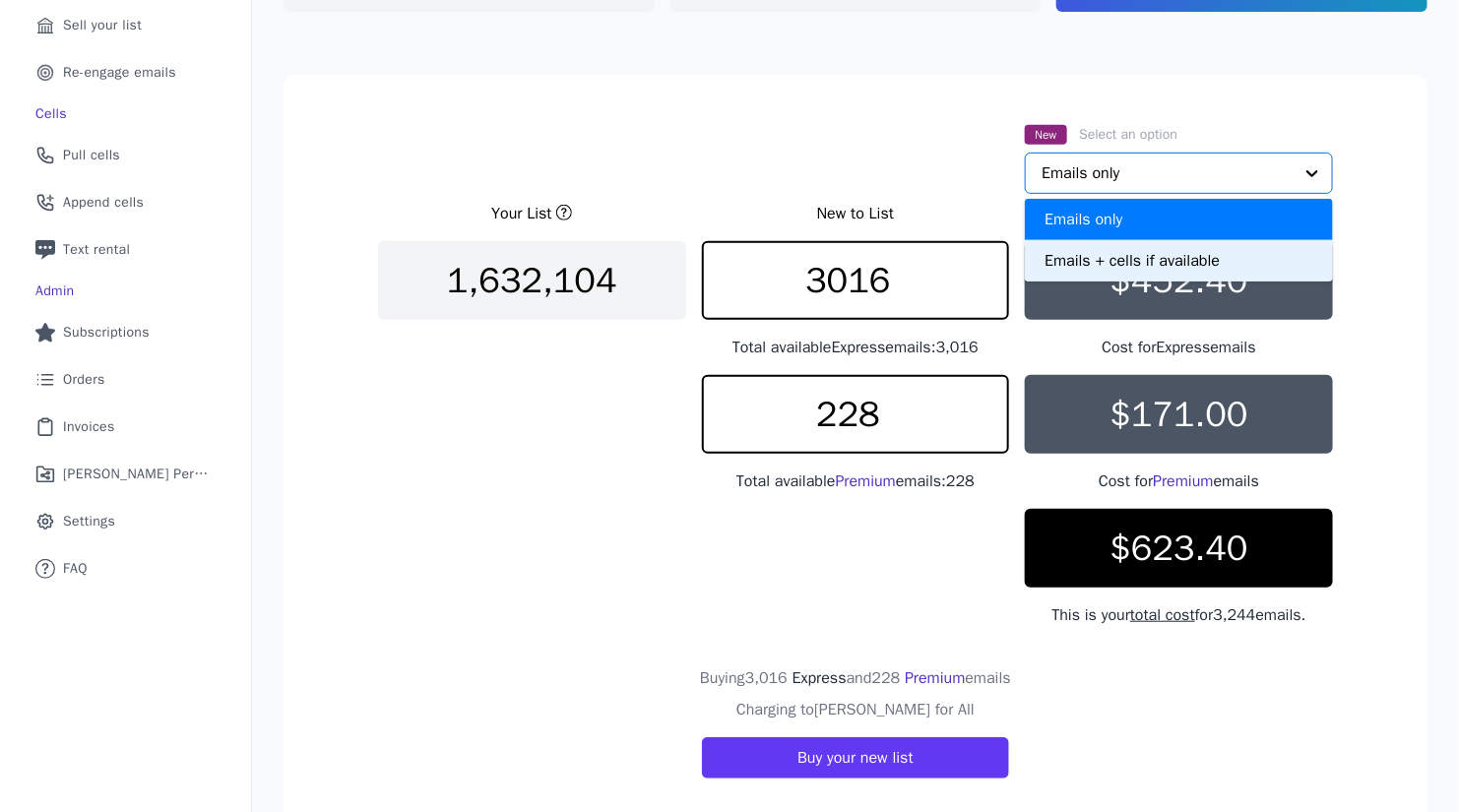 click on "Emails + cells if available" at bounding box center (1178, 261) 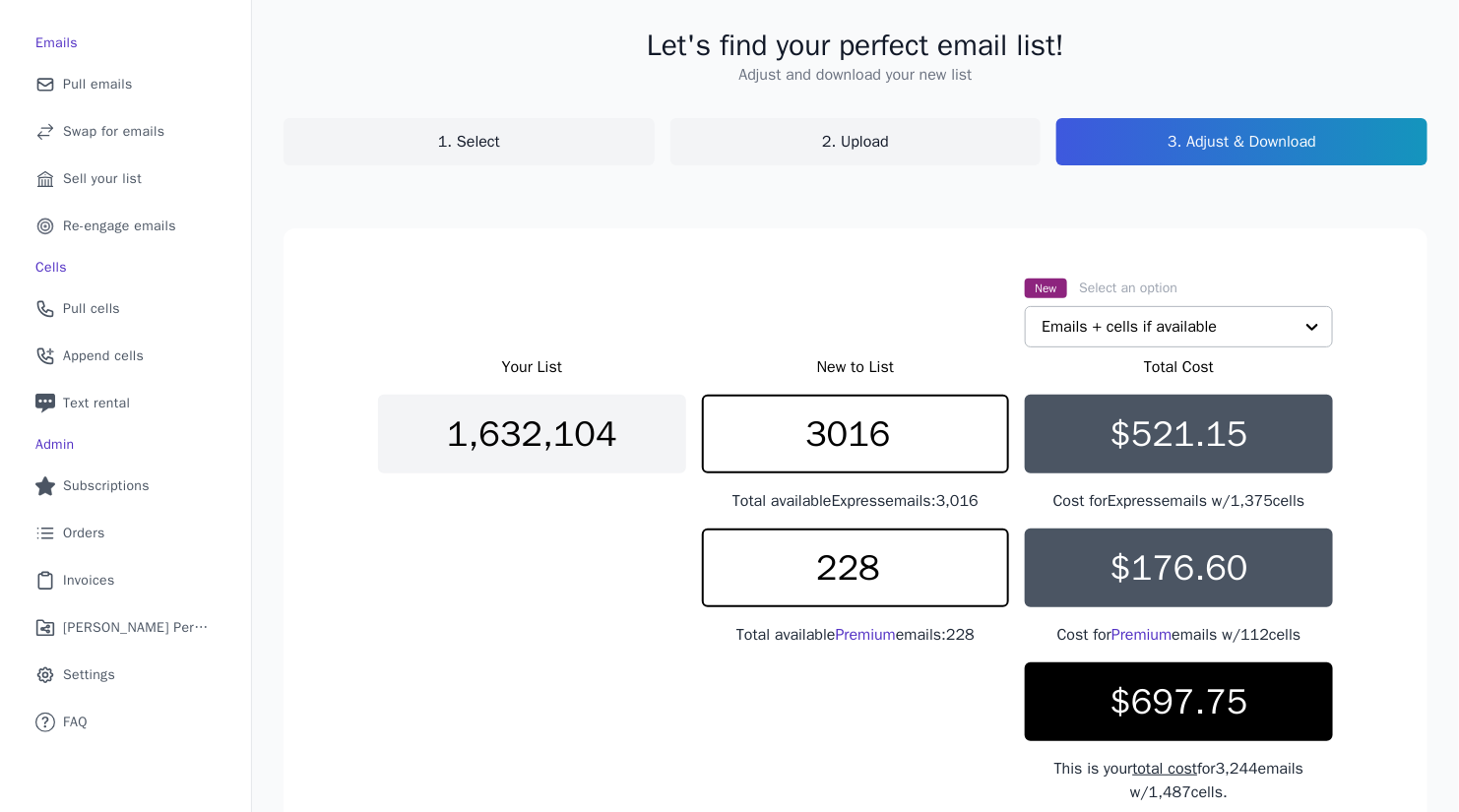 scroll, scrollTop: 98, scrollLeft: 0, axis: vertical 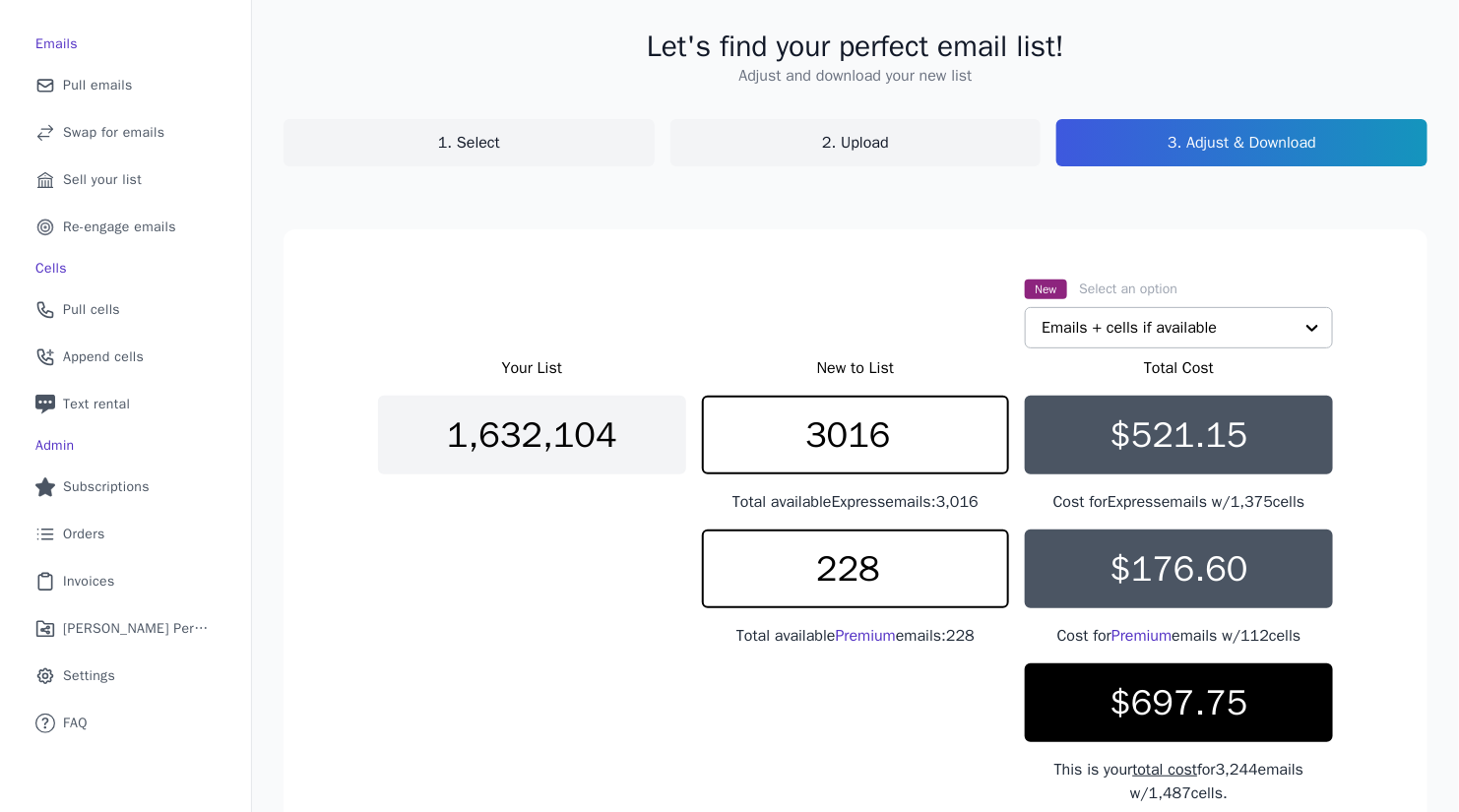 click on "1. Select" at bounding box center (469, 143) 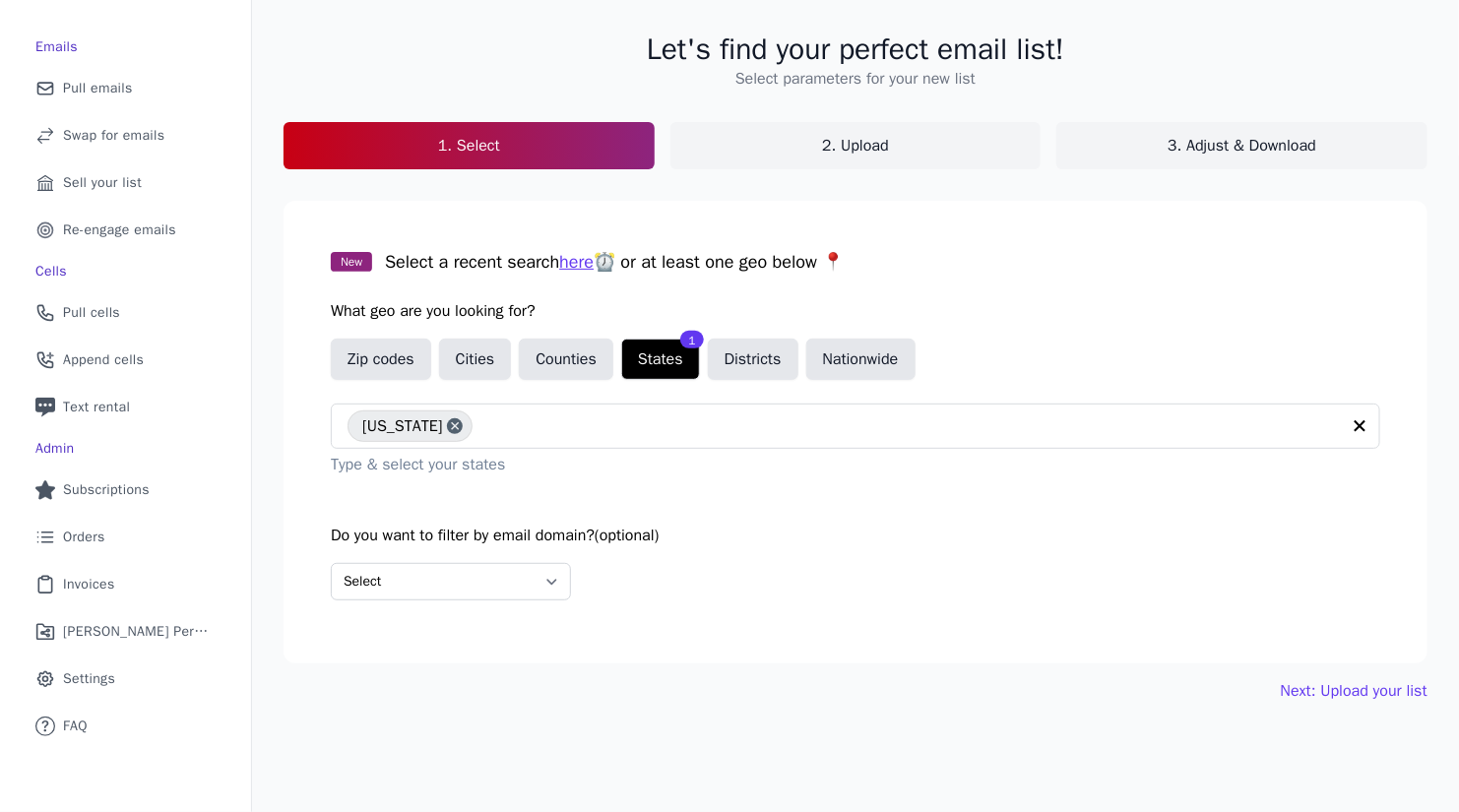 scroll, scrollTop: 94, scrollLeft: 0, axis: vertical 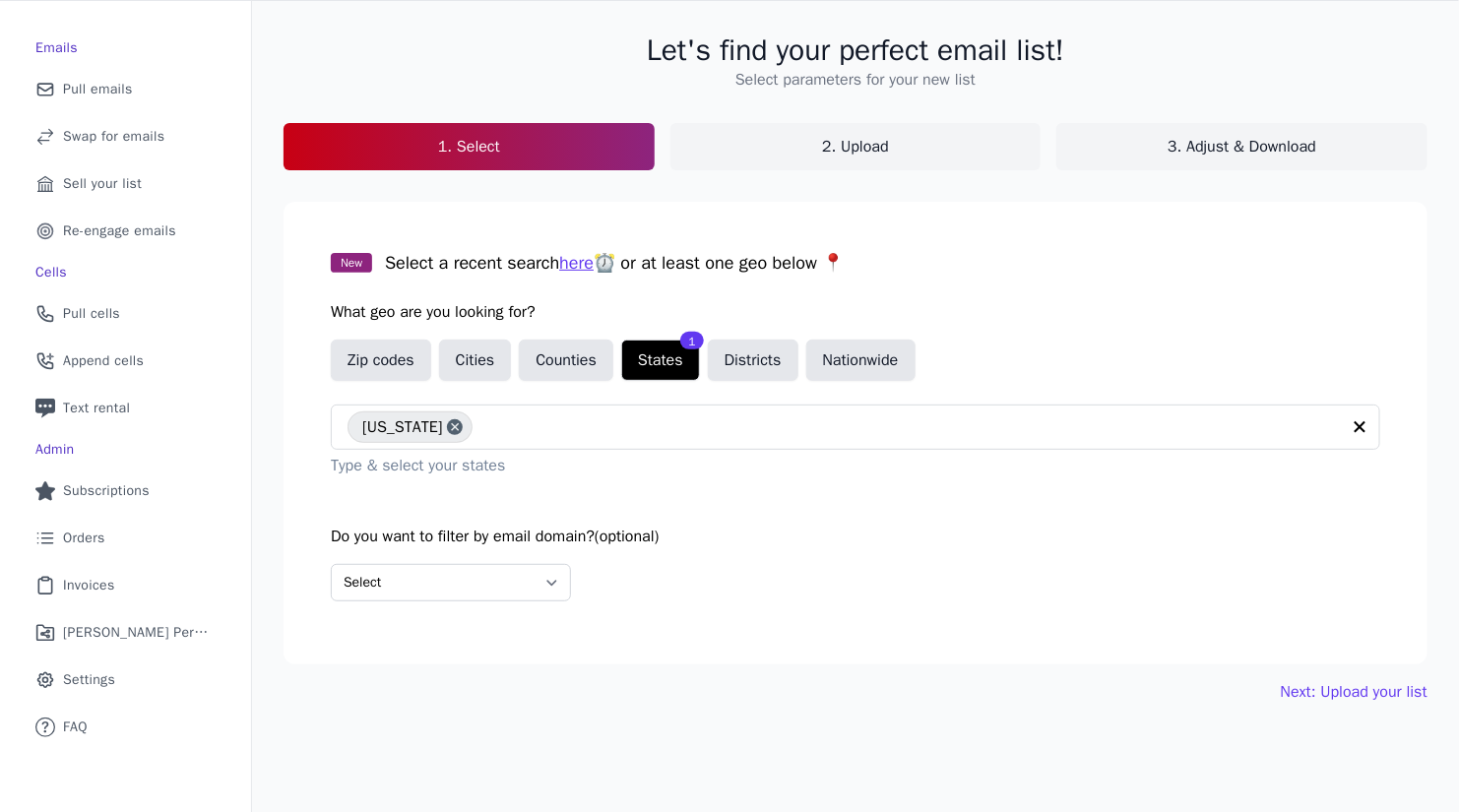 click on "2. Upload" 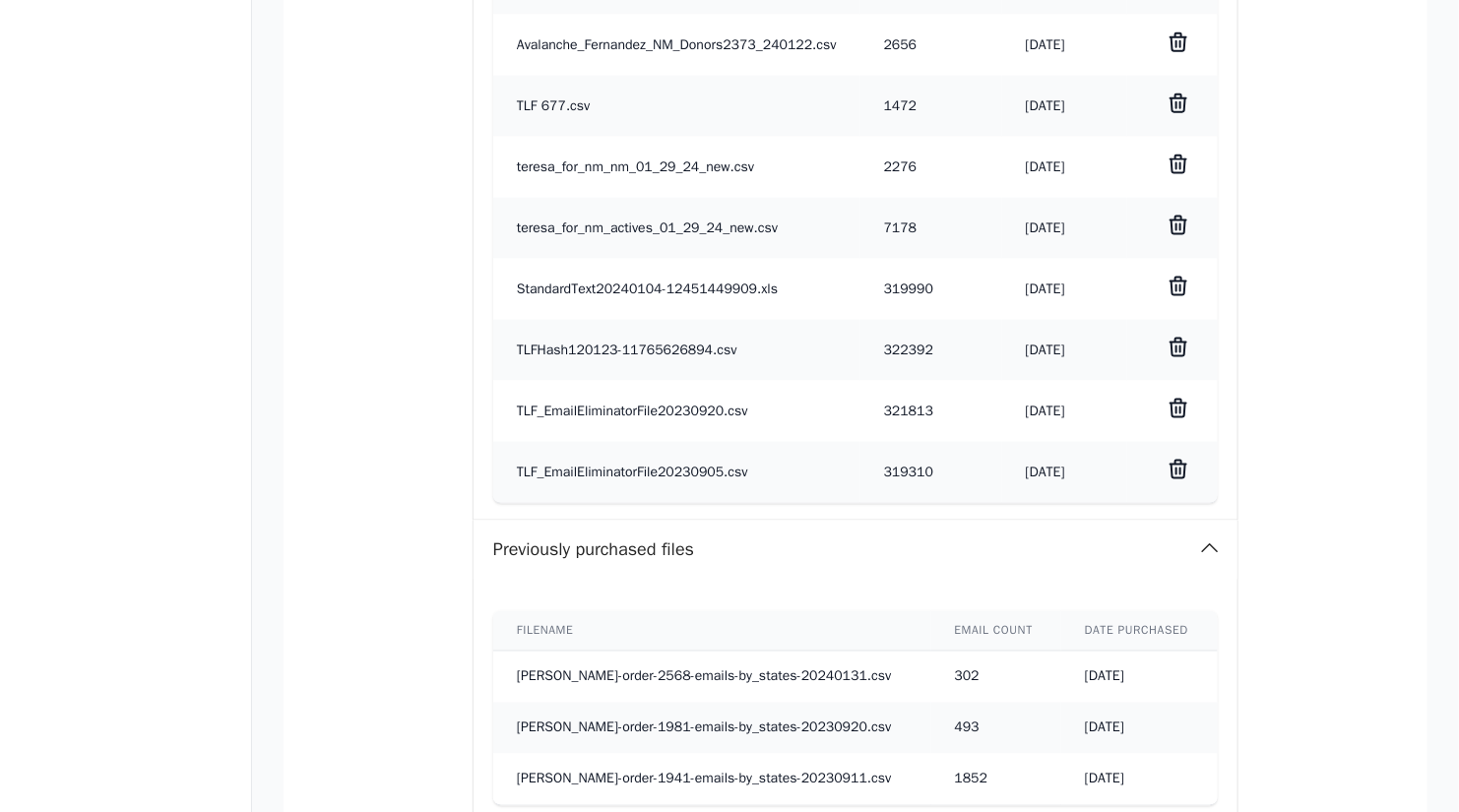 scroll, scrollTop: 1175, scrollLeft: 0, axis: vertical 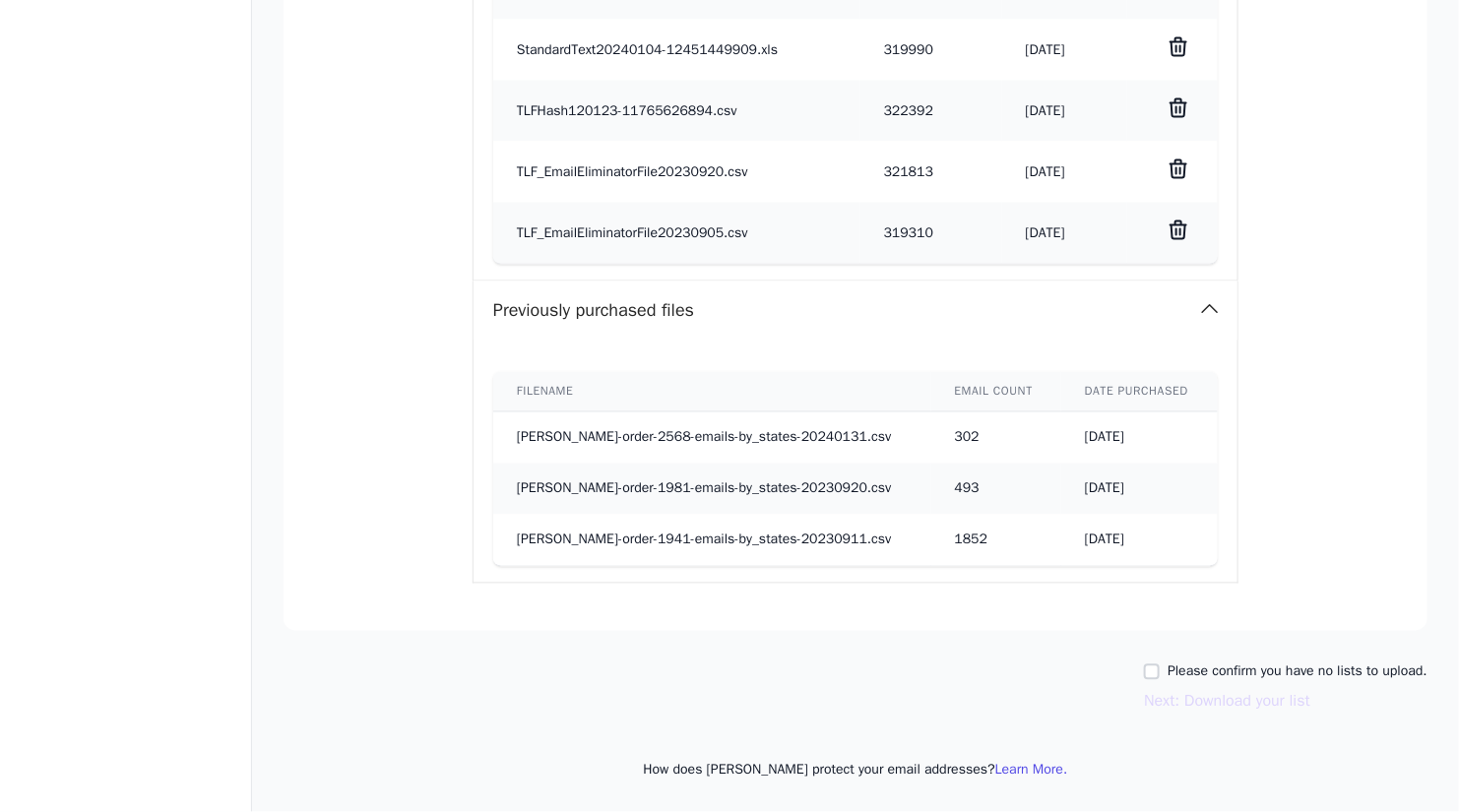 click on "Please confirm you have no lists to upload." at bounding box center [1286, 672] 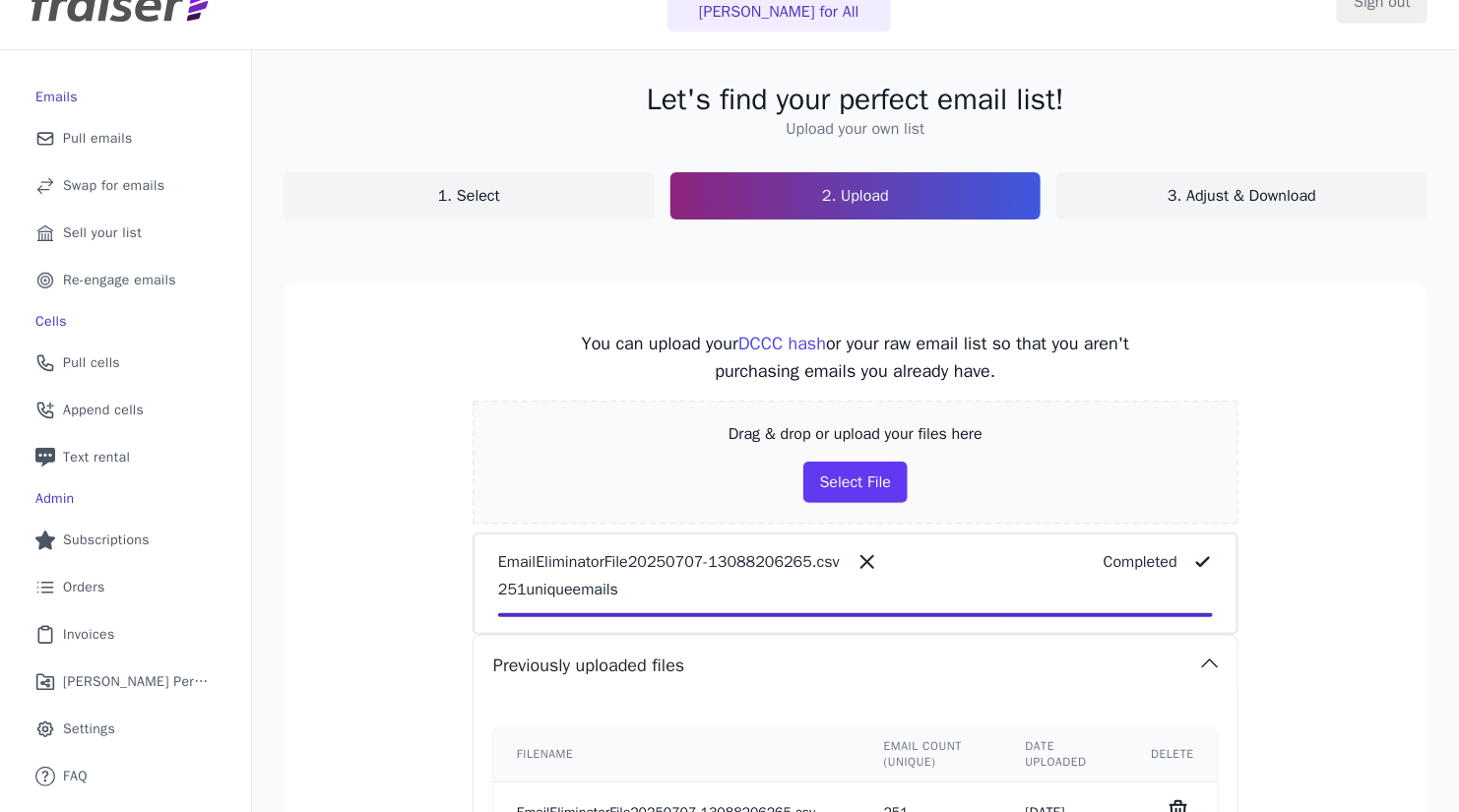 scroll, scrollTop: 0, scrollLeft: 0, axis: both 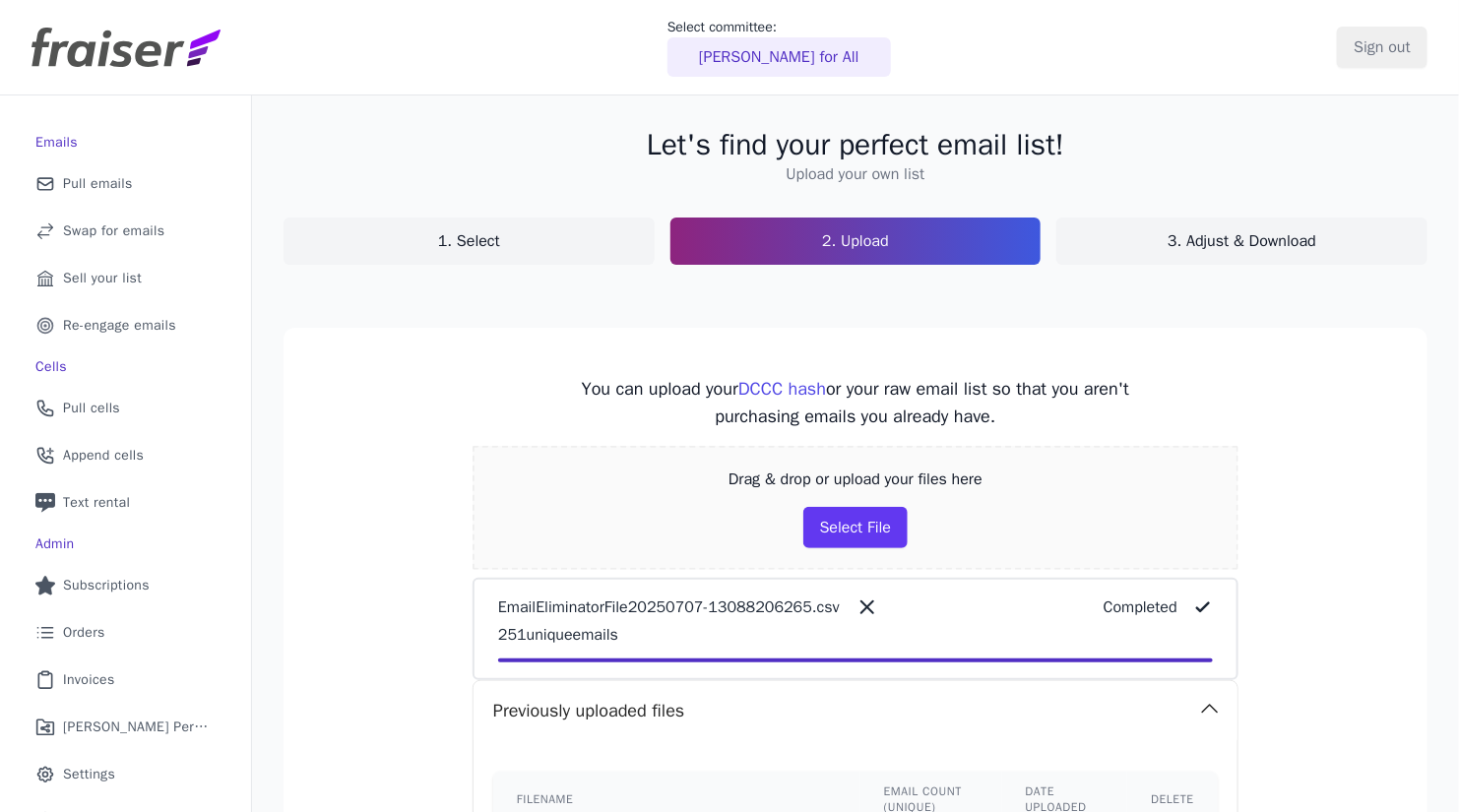 click on "3. Adjust & Download" at bounding box center [1241, 241] 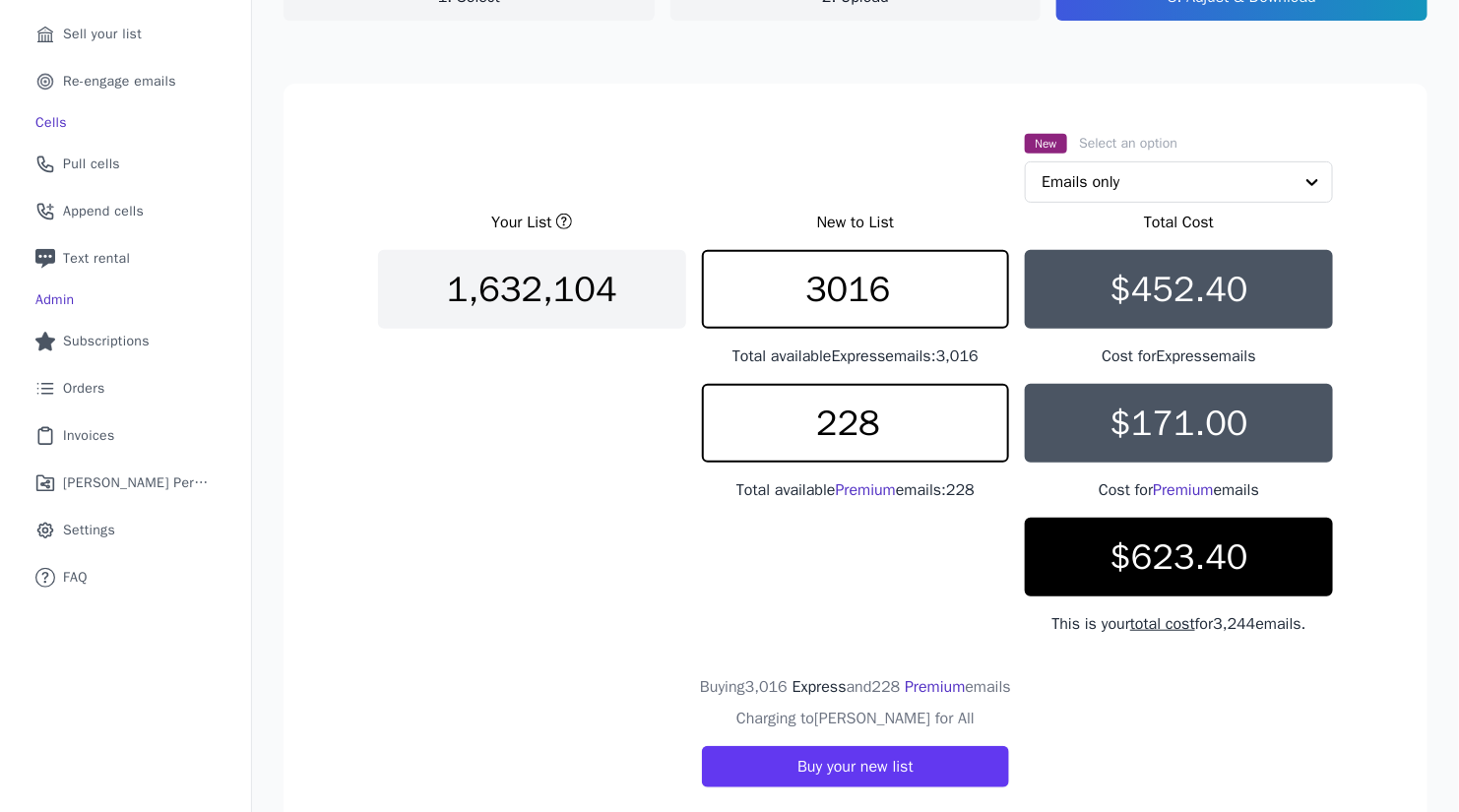 scroll, scrollTop: 296, scrollLeft: 0, axis: vertical 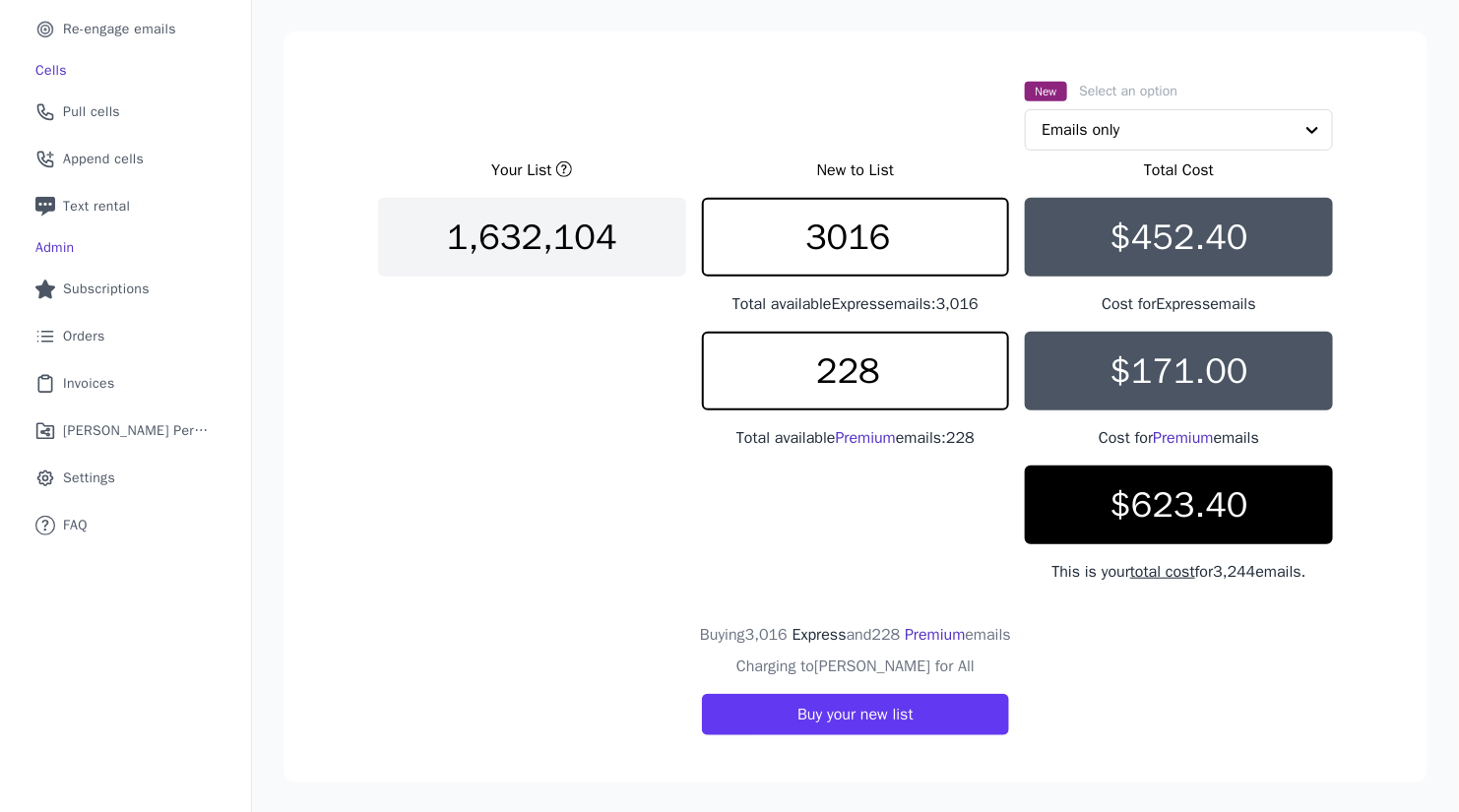 click on "New   Select an option         Emails only" at bounding box center [1178, 114] 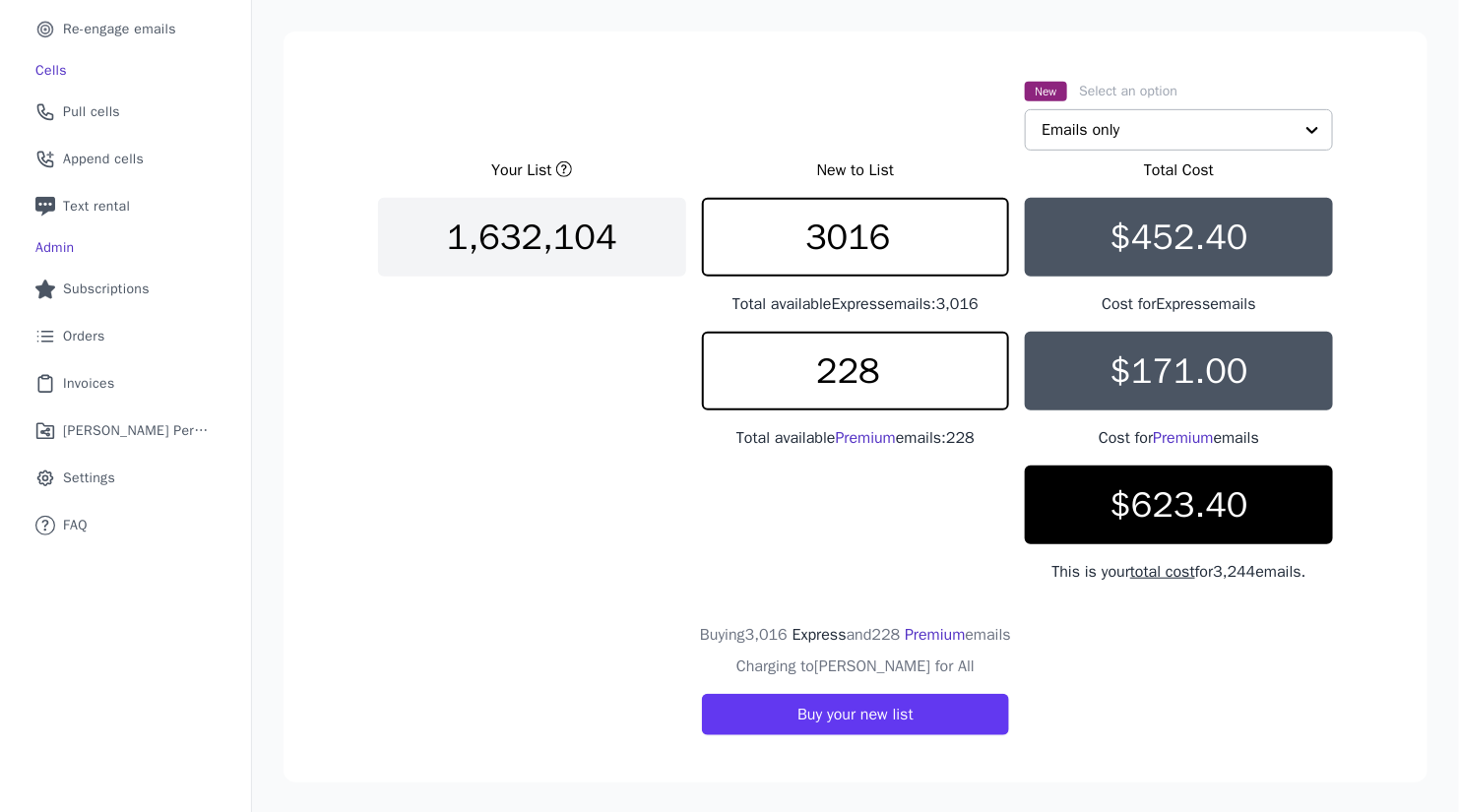 click 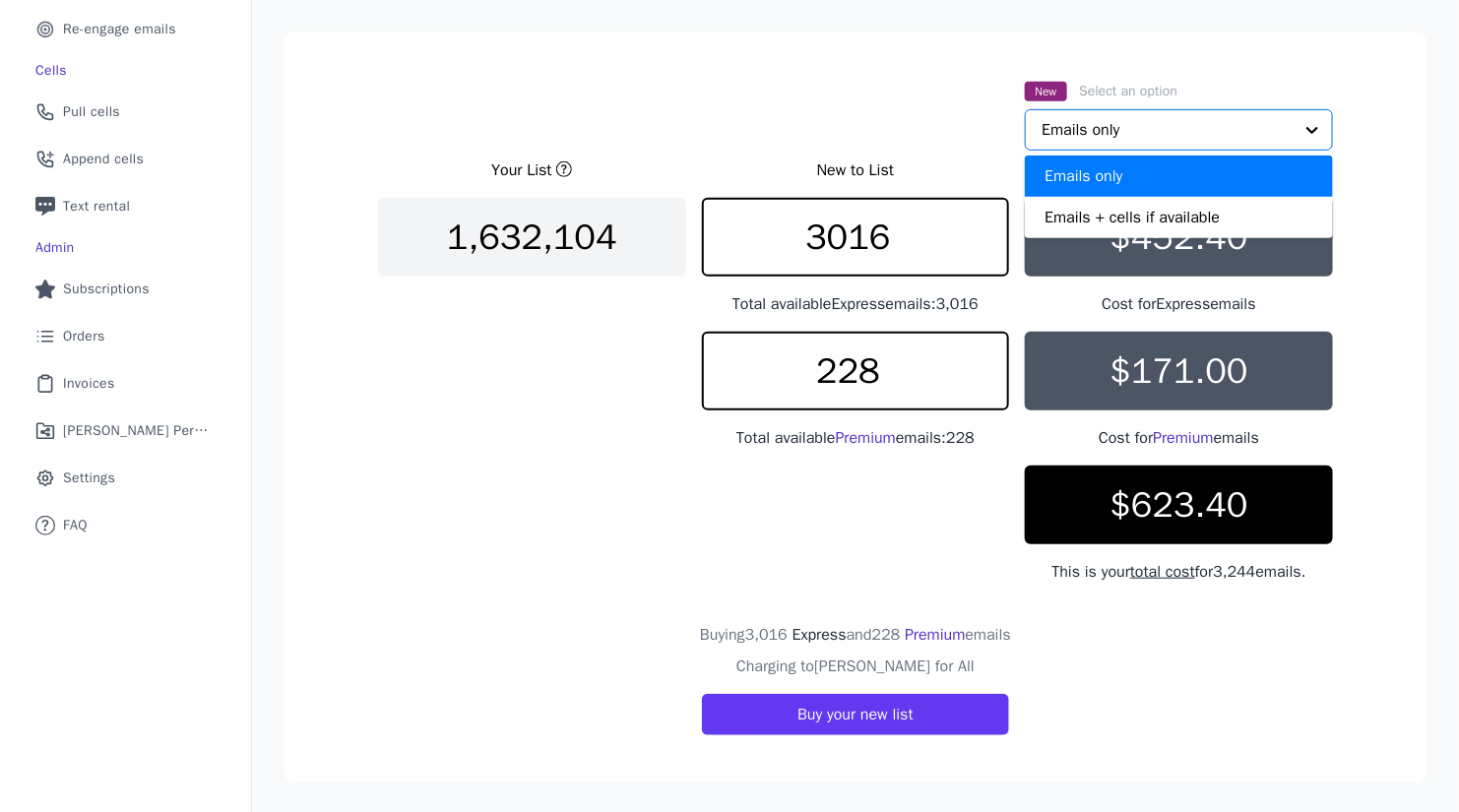 click on "New   Select an option     Emails only   Emails + cells if available       Option Emails only, selected.   You are currently focused on option Emails only. There are 2 results available.     Emails only" at bounding box center (1178, 114) 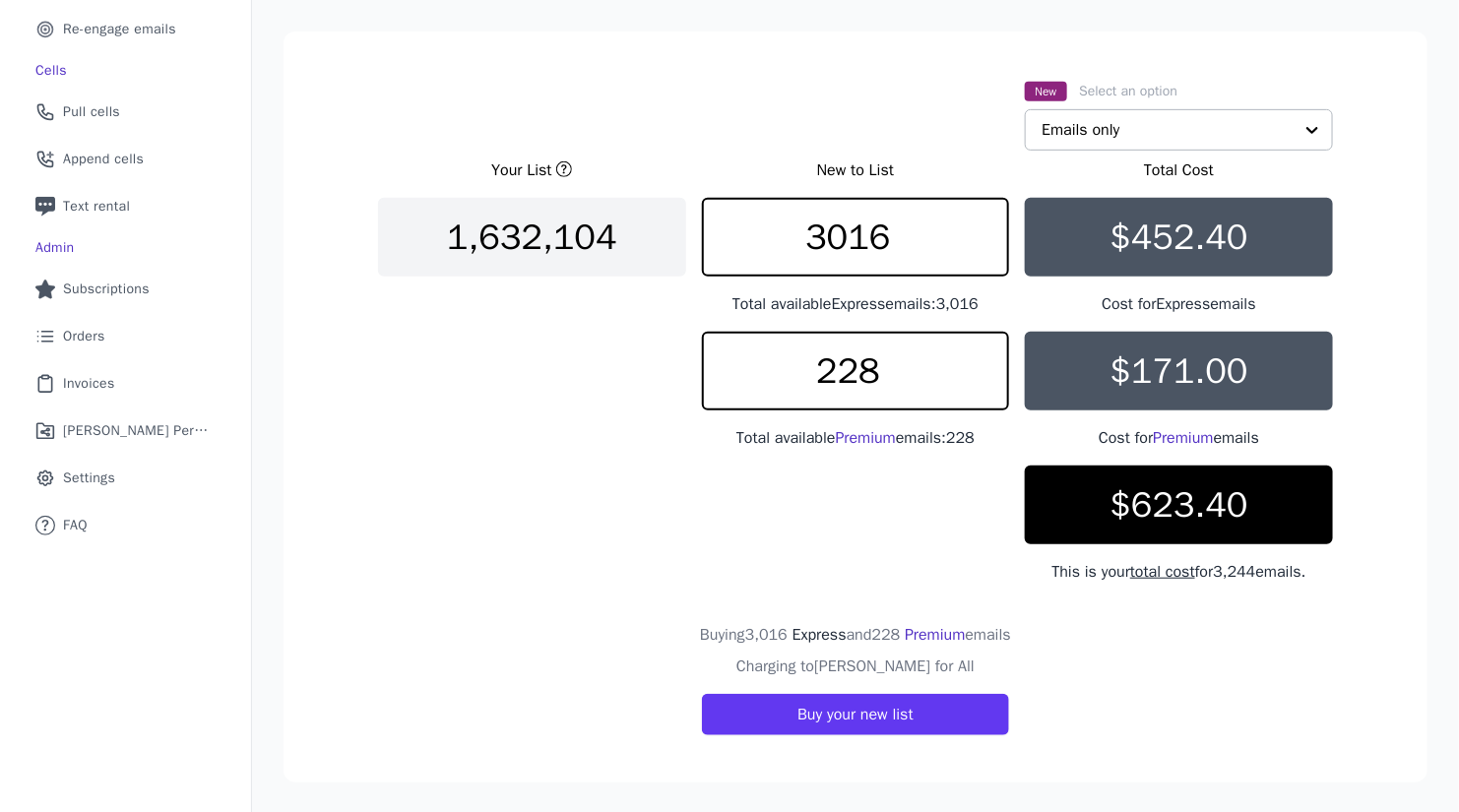 click 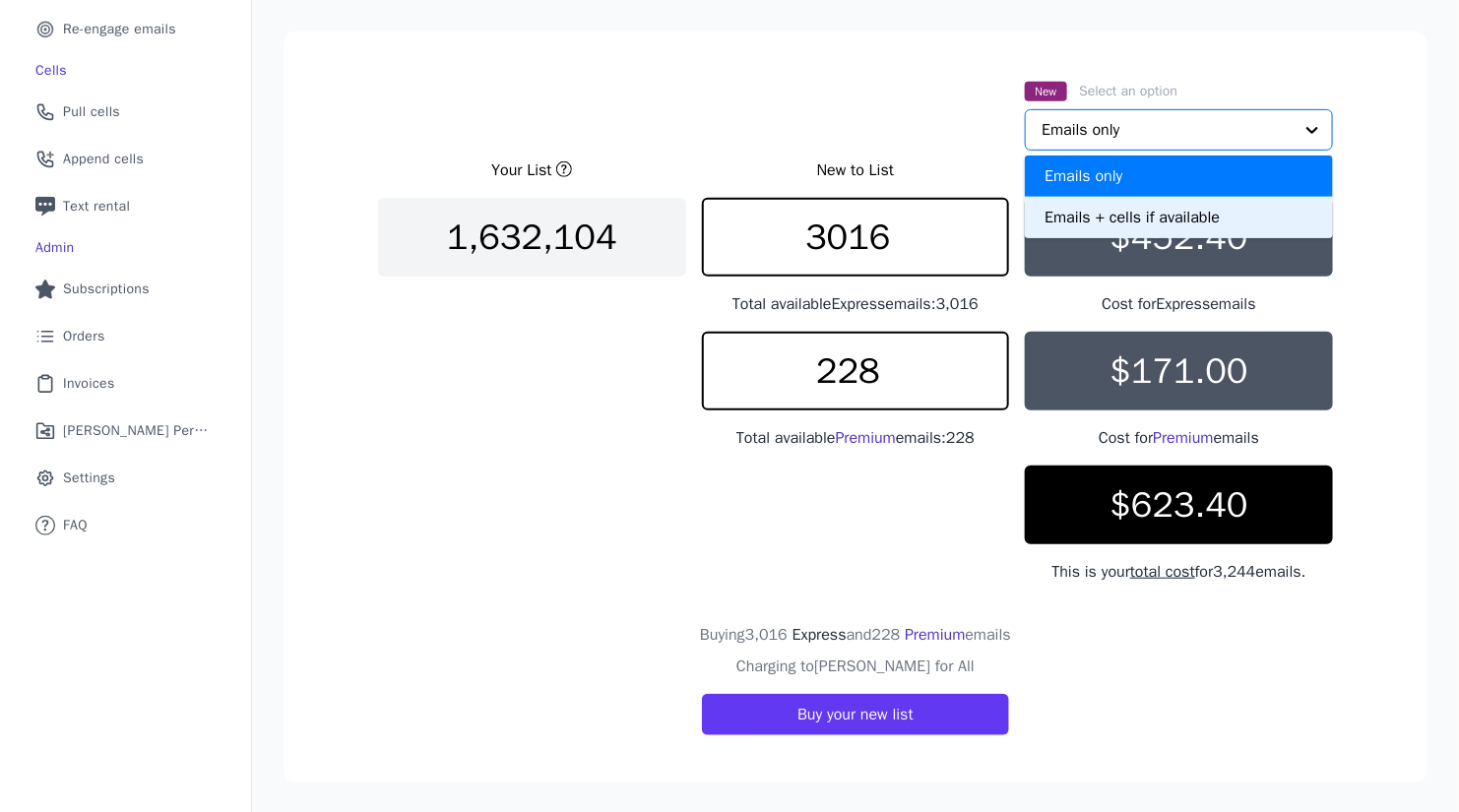 click on "Emails + cells if available" at bounding box center [1178, 218] 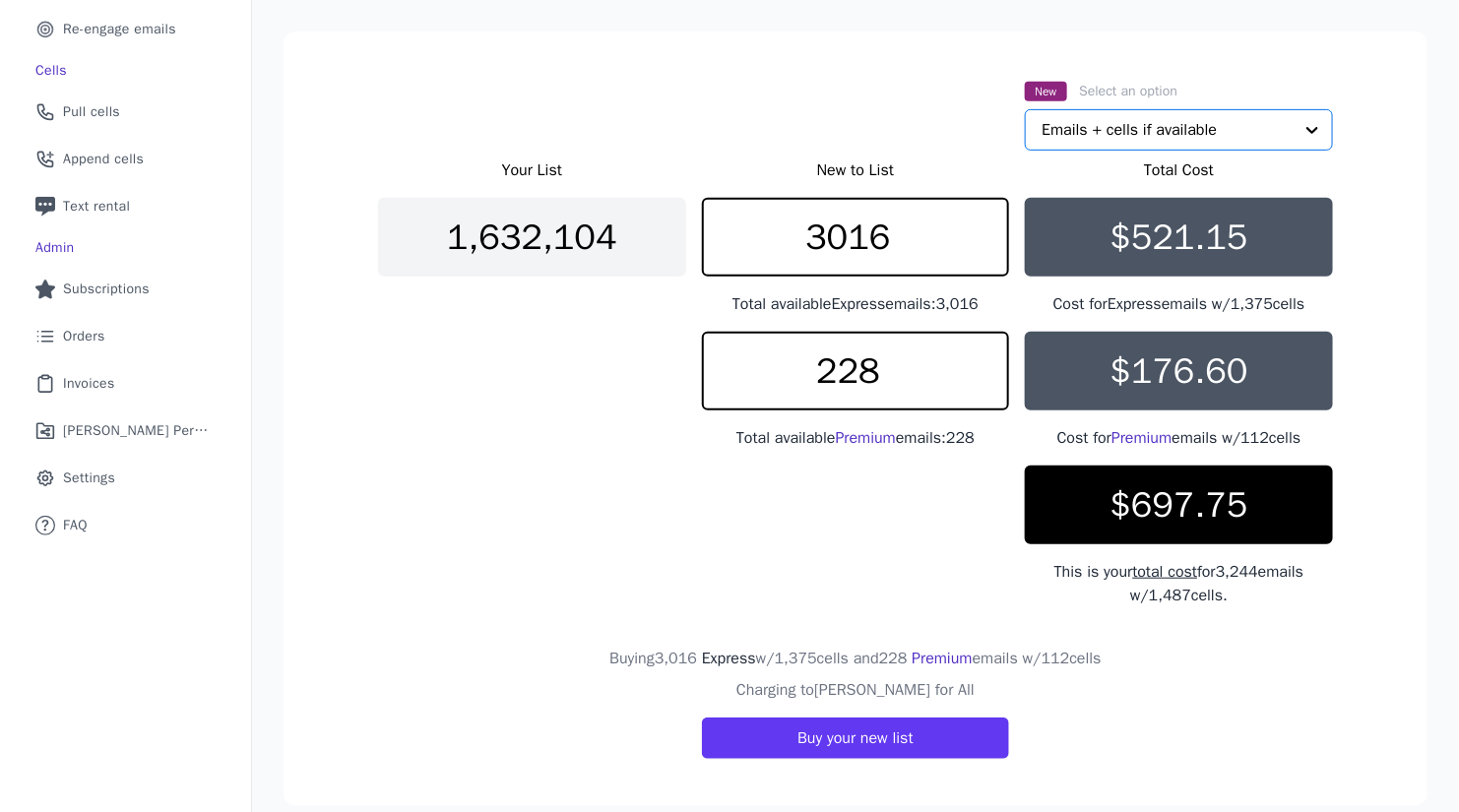 click on "New   Select an option     Option Emails + cells if available, selected.   Select is focused, type to refine list, press down to open the menu.     Emails + cells if available               Your List   New to List   Total Cost   1,632,104   3016   Total available  Express  emails:  3,016   $521.15   Cost for  Express  emails w/  1,375  cells   228   Total available  Premium
emails:  228   $176.60   Cost for  Premium  emails w/  112
cells     $697.75   This is your  total cost  for  3,244
emails w/  1,487  cells.         Buying  3,016   Express  w/  1,375  cells and
228   Premium  emails w/  112
cells
Charging to  Teresa for All   Buy your new list" at bounding box center (856, 418) 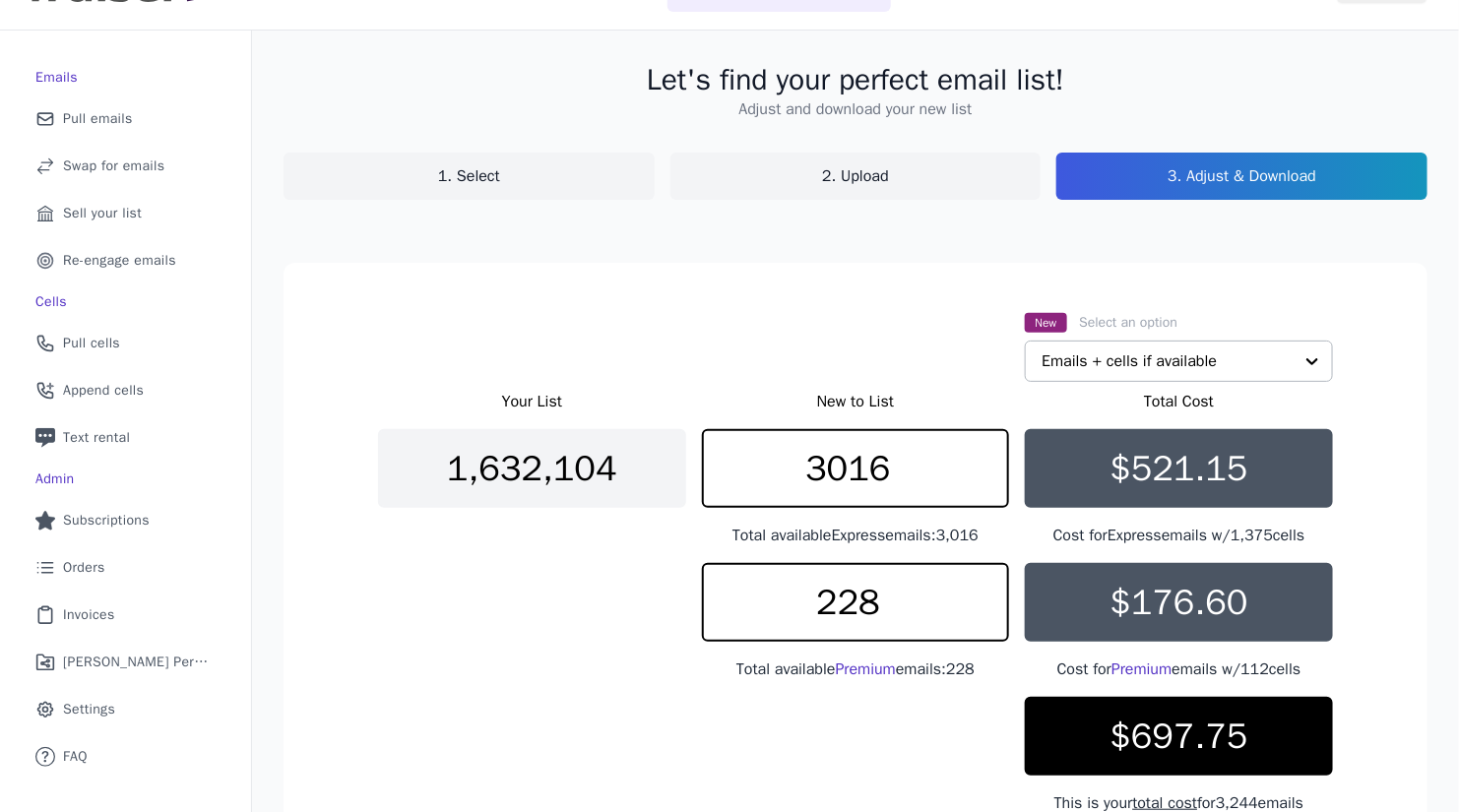 scroll, scrollTop: 0, scrollLeft: 0, axis: both 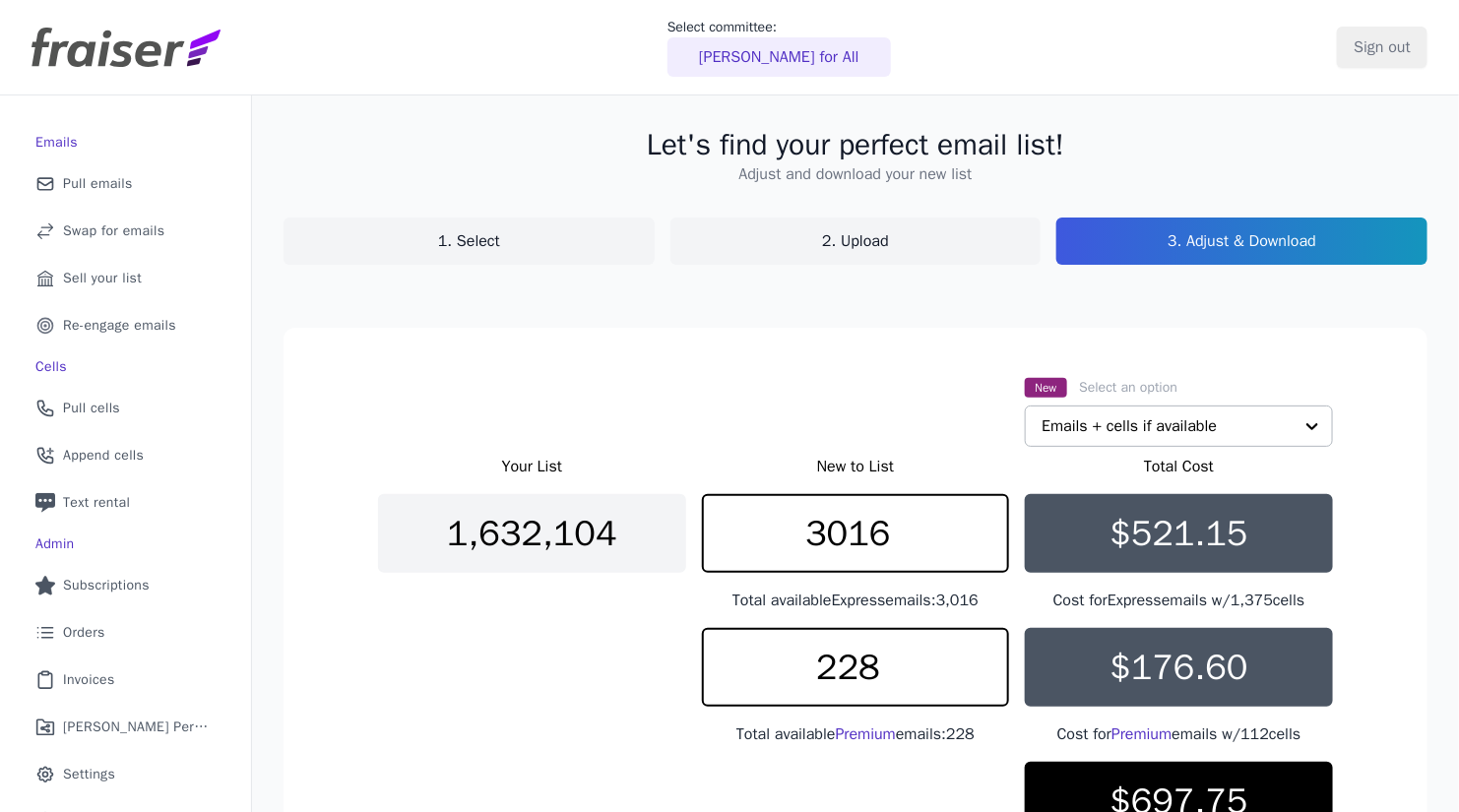 click on "1. Select" at bounding box center [469, 241] 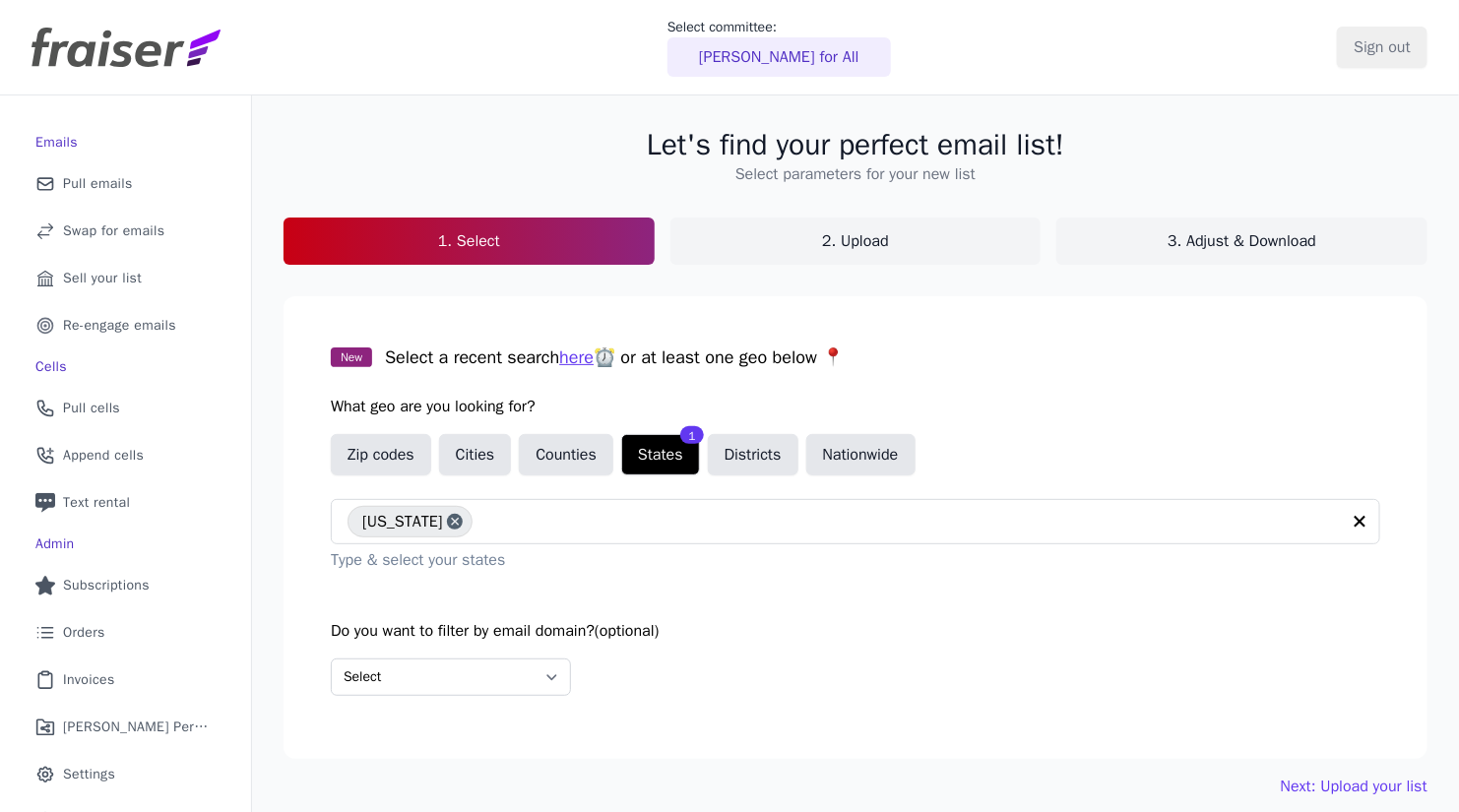 click on "3. Adjust & Download" 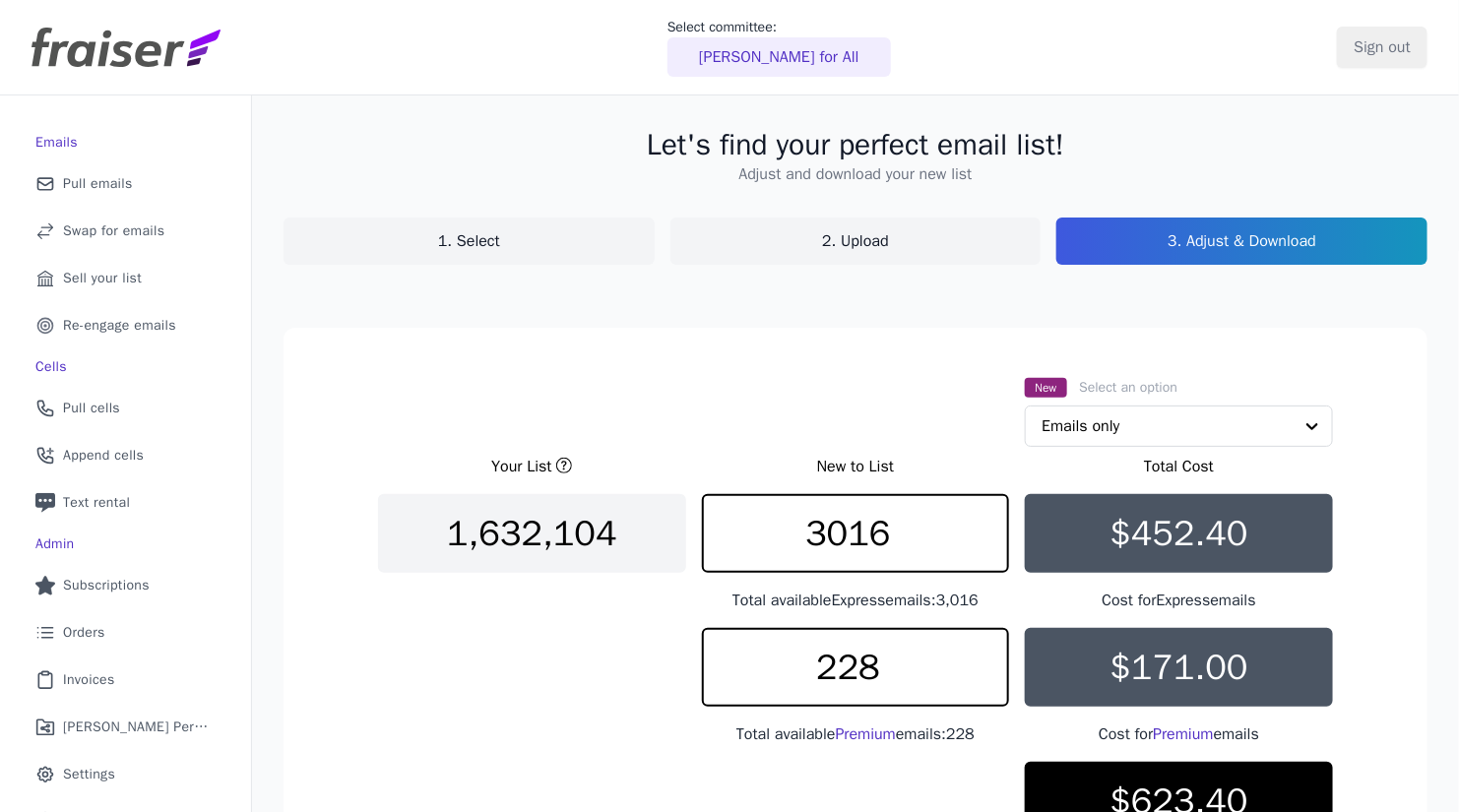 scroll, scrollTop: 151, scrollLeft: 0, axis: vertical 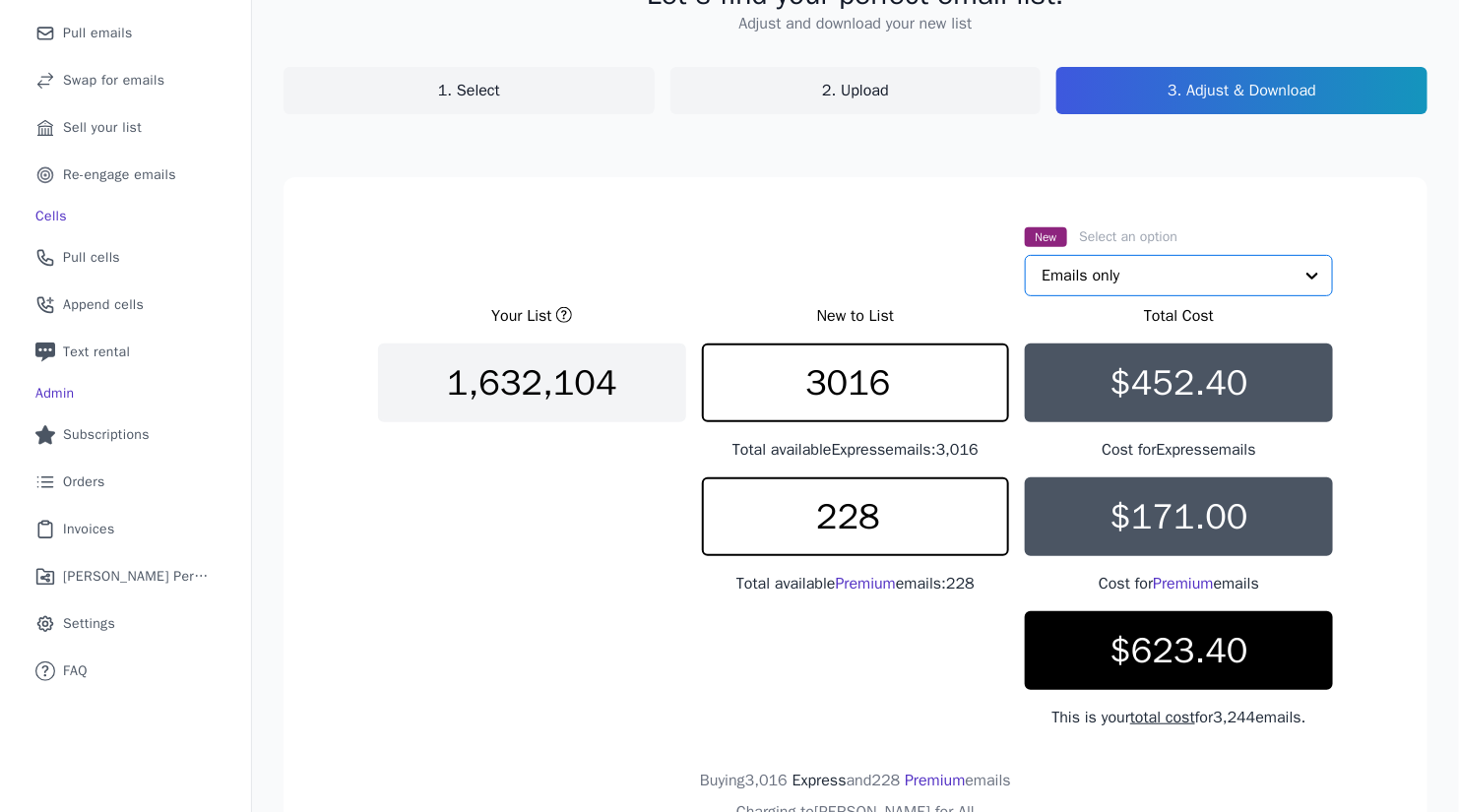 click 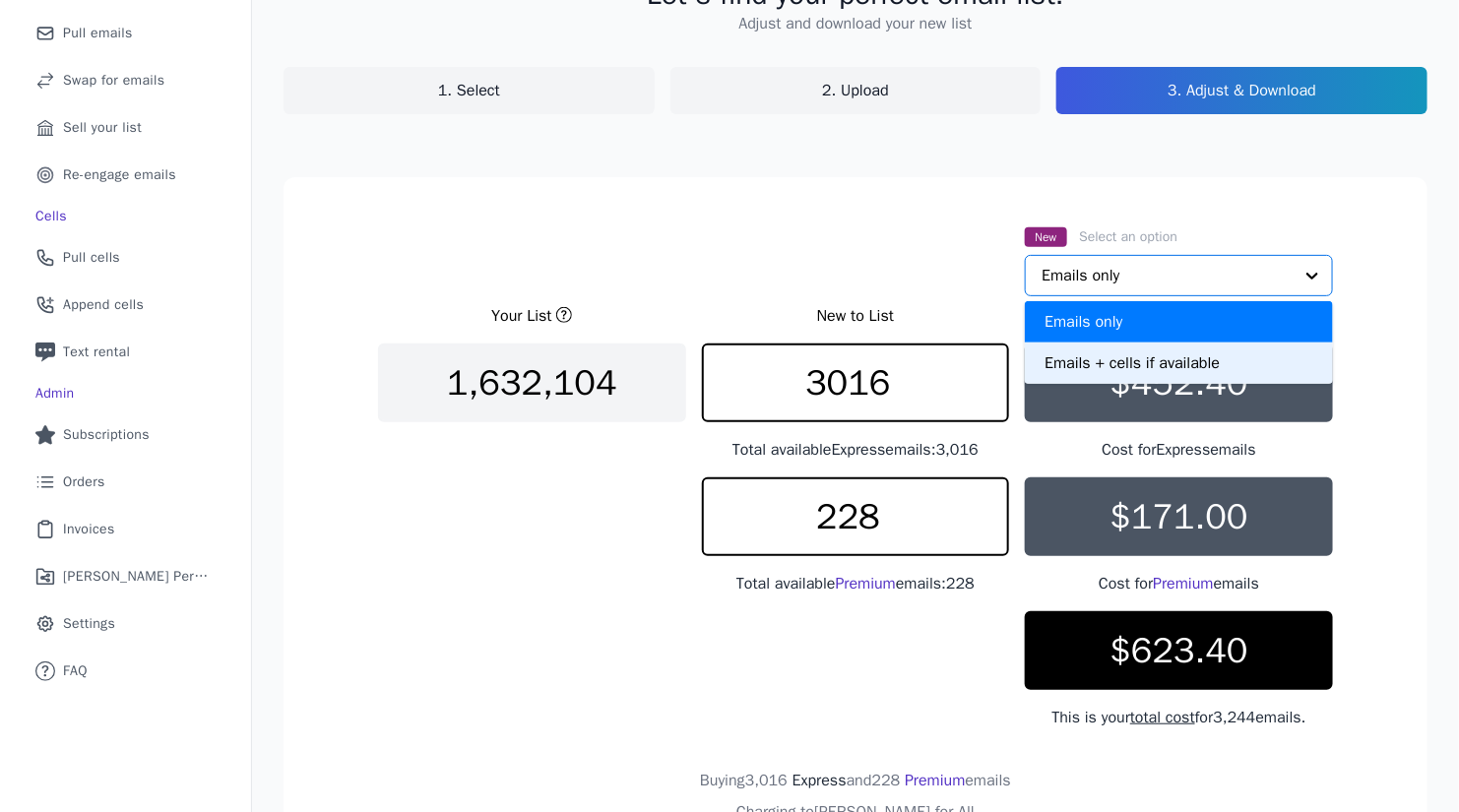 click on "Emails + cells if available" at bounding box center (1178, 363) 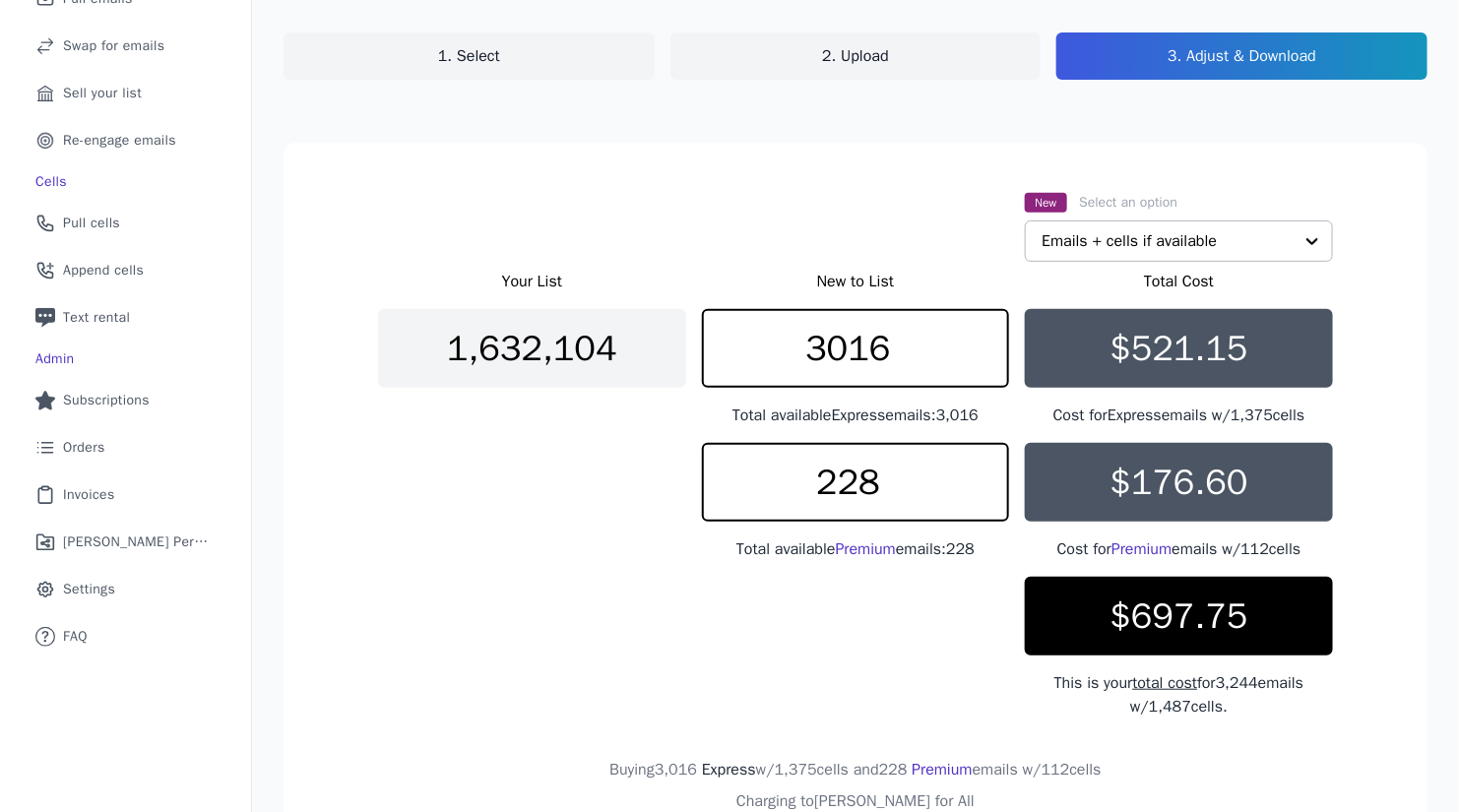 scroll, scrollTop: 320, scrollLeft: 0, axis: vertical 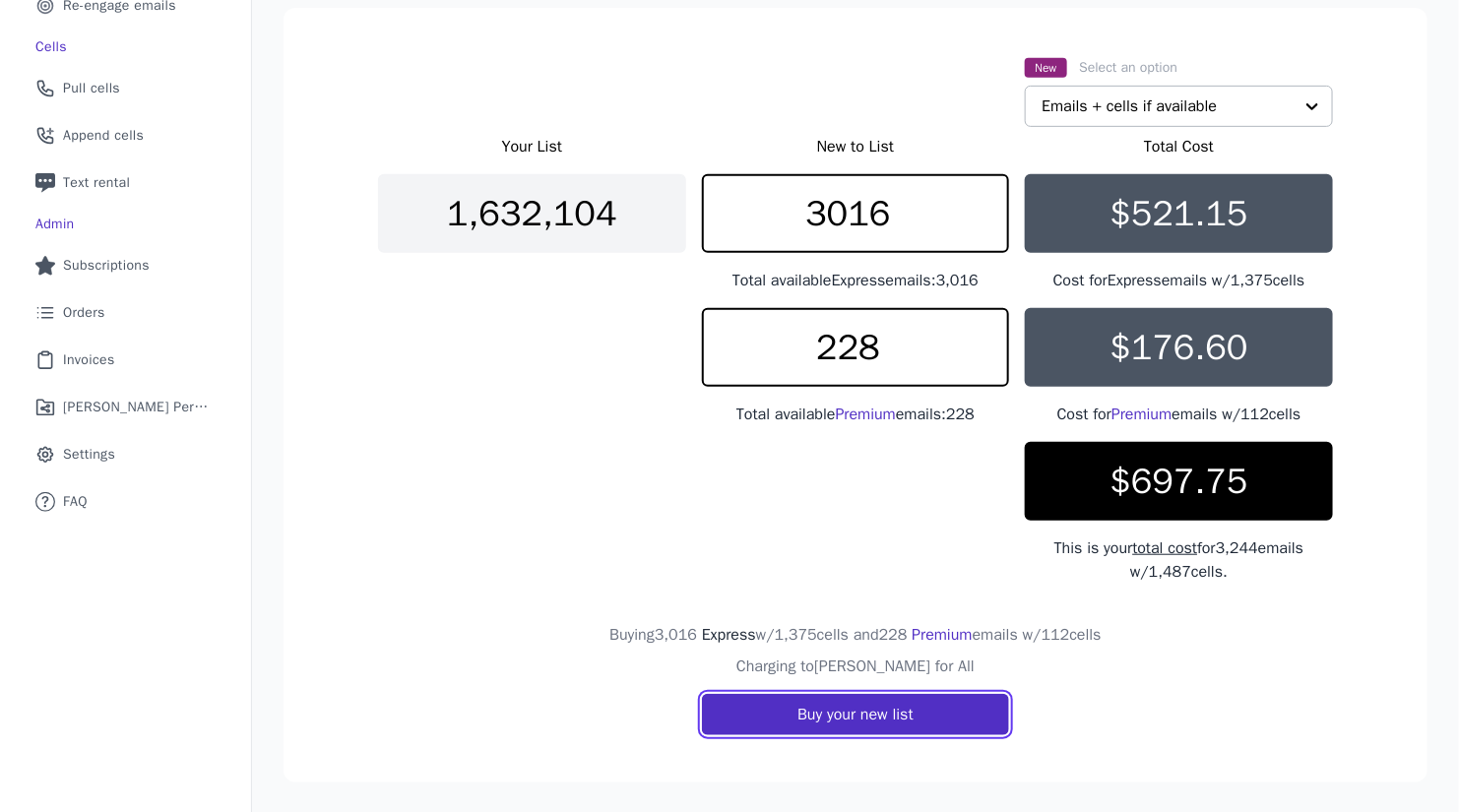 click on "Buy your new list" at bounding box center [856, 715] 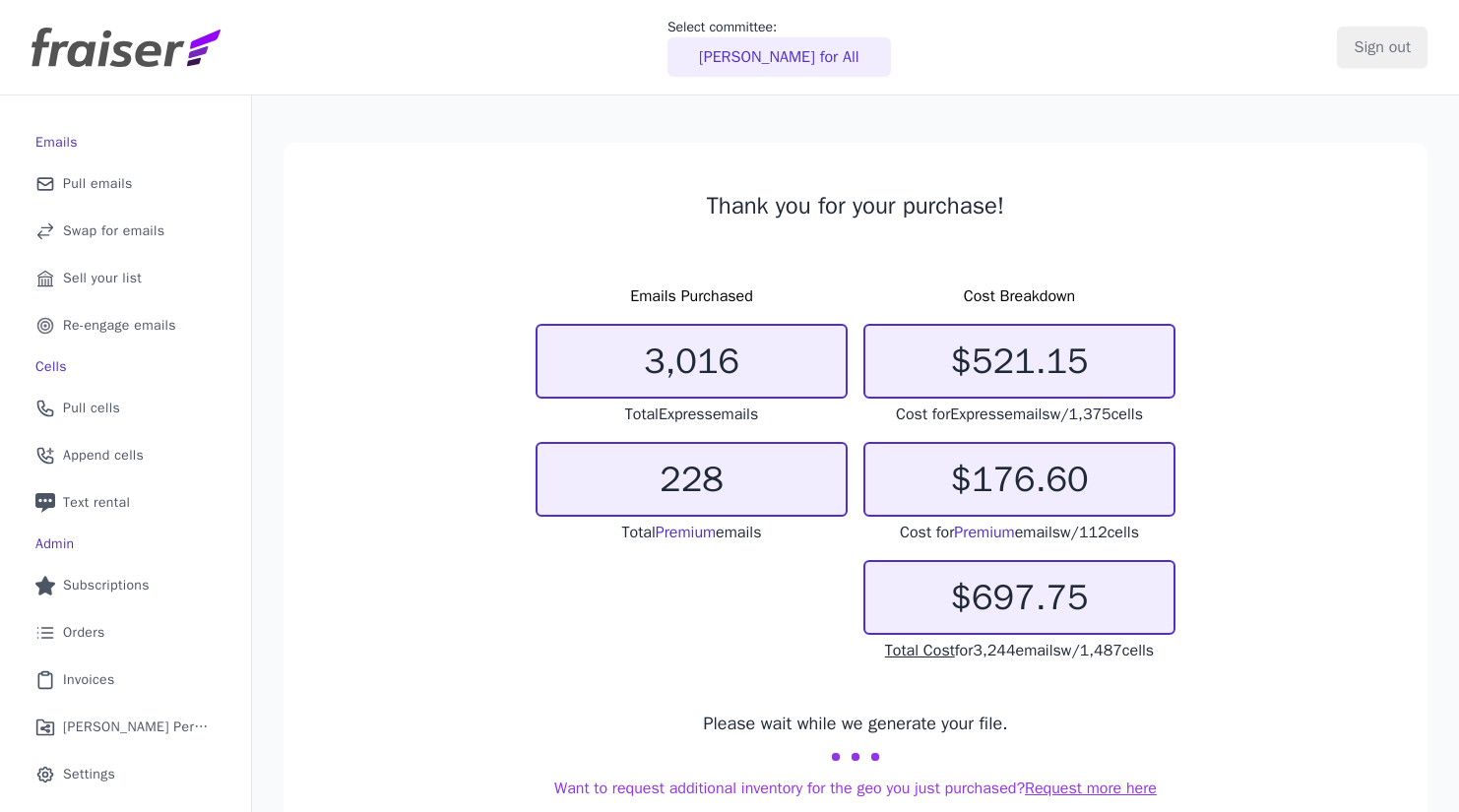 scroll, scrollTop: 0, scrollLeft: 0, axis: both 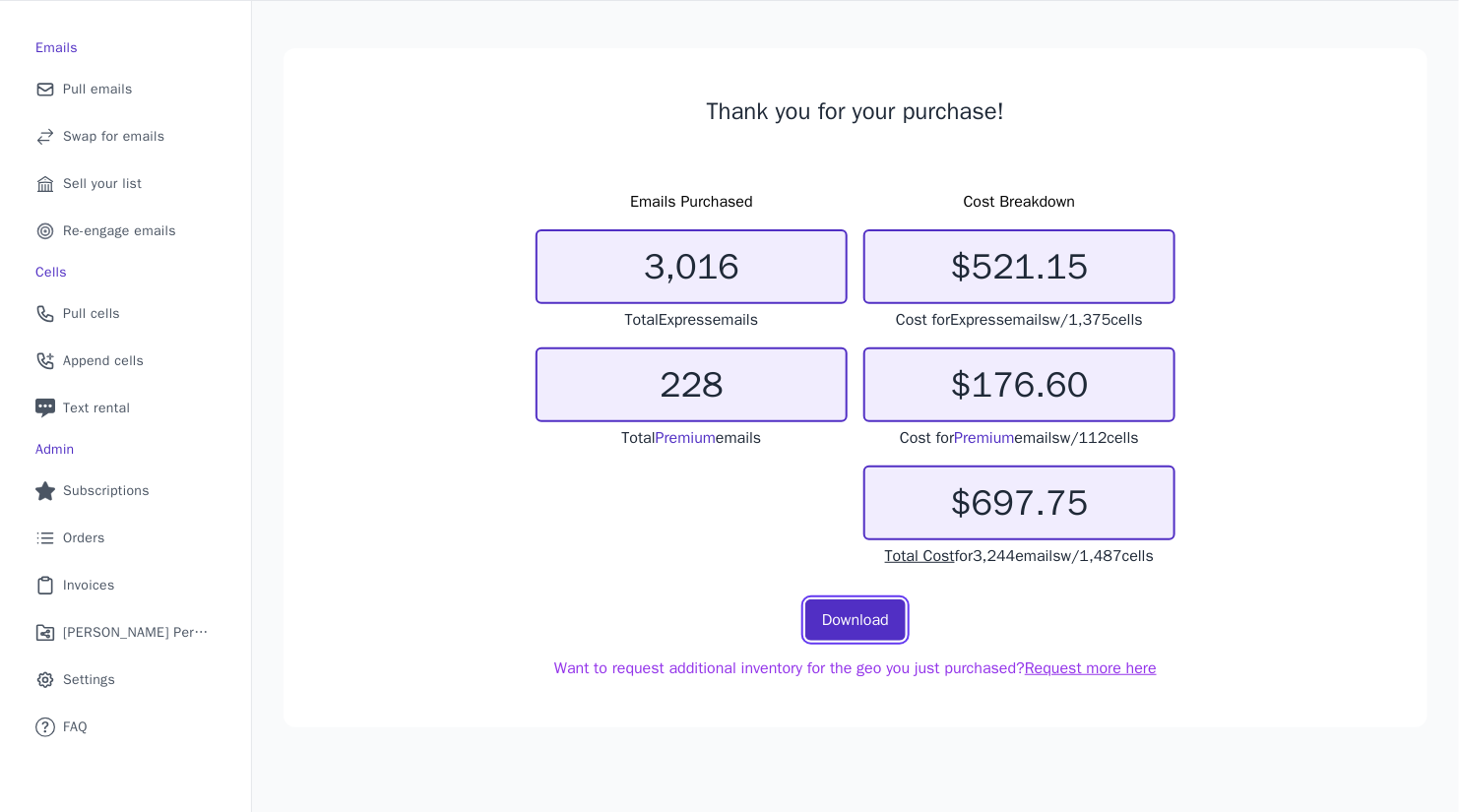 click on "Download" at bounding box center (856, 620) 